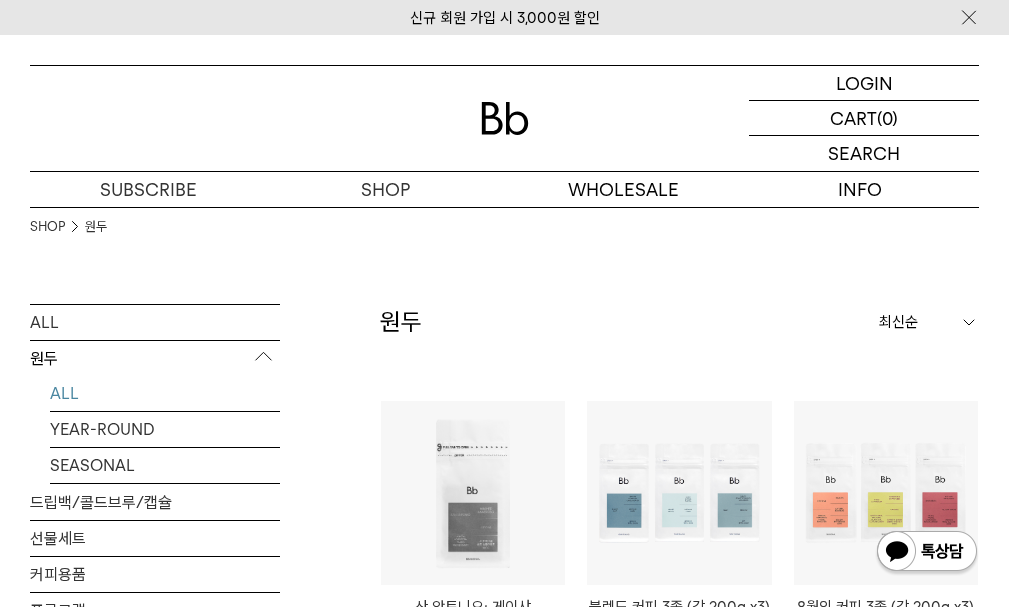 scroll, scrollTop: 0, scrollLeft: 0, axis: both 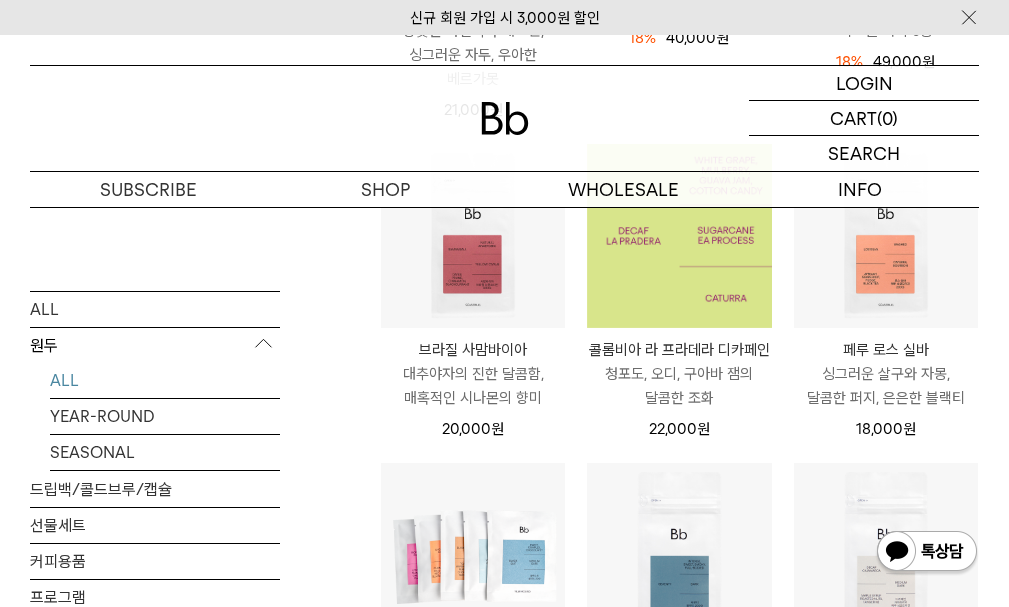 click at bounding box center (679, 236) 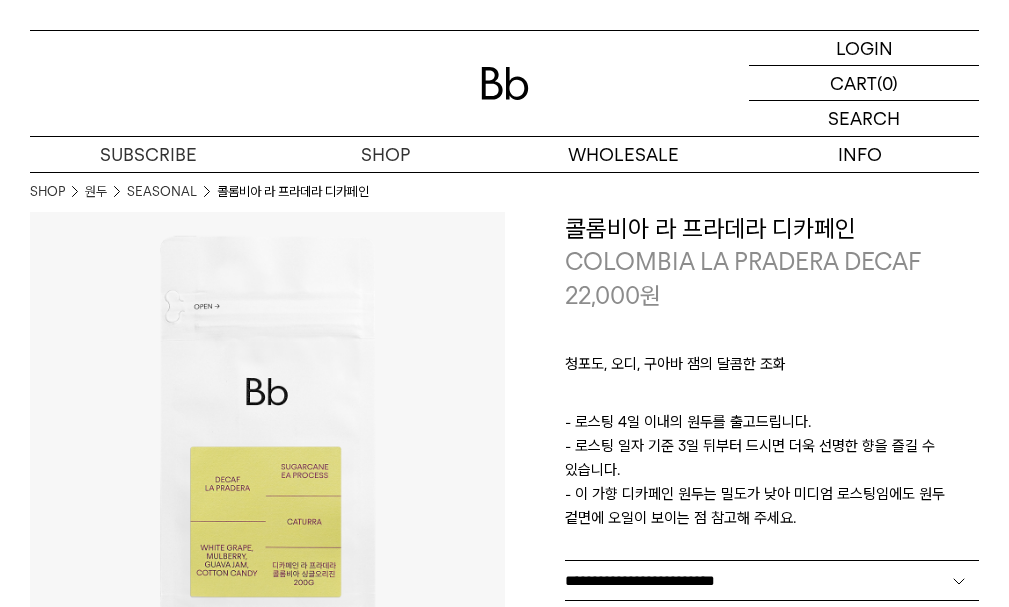scroll, scrollTop: 0, scrollLeft: 0, axis: both 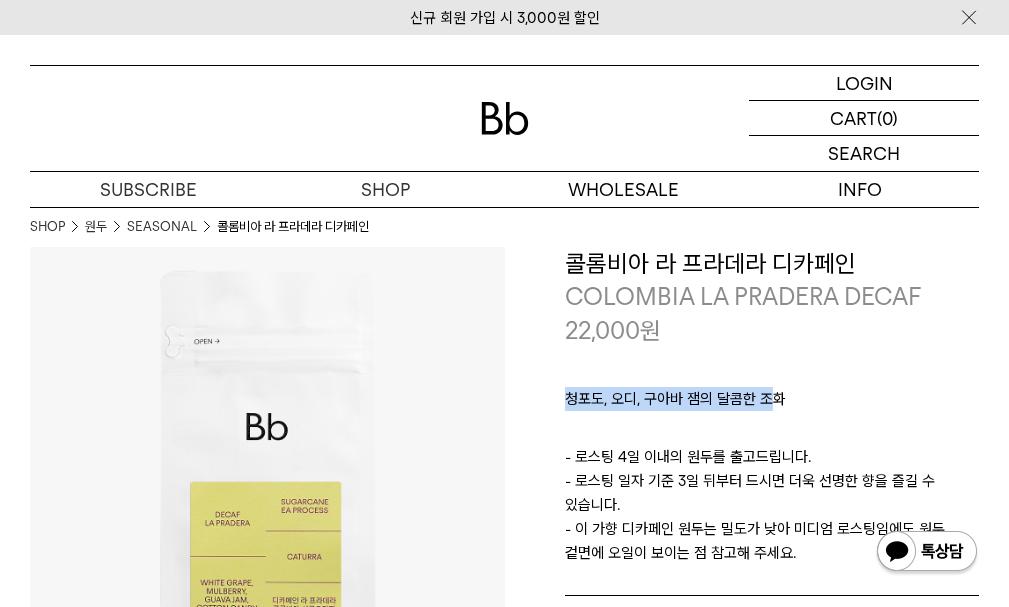 drag, startPoint x: 767, startPoint y: 397, endPoint x: 569, endPoint y: 396, distance: 198.00252 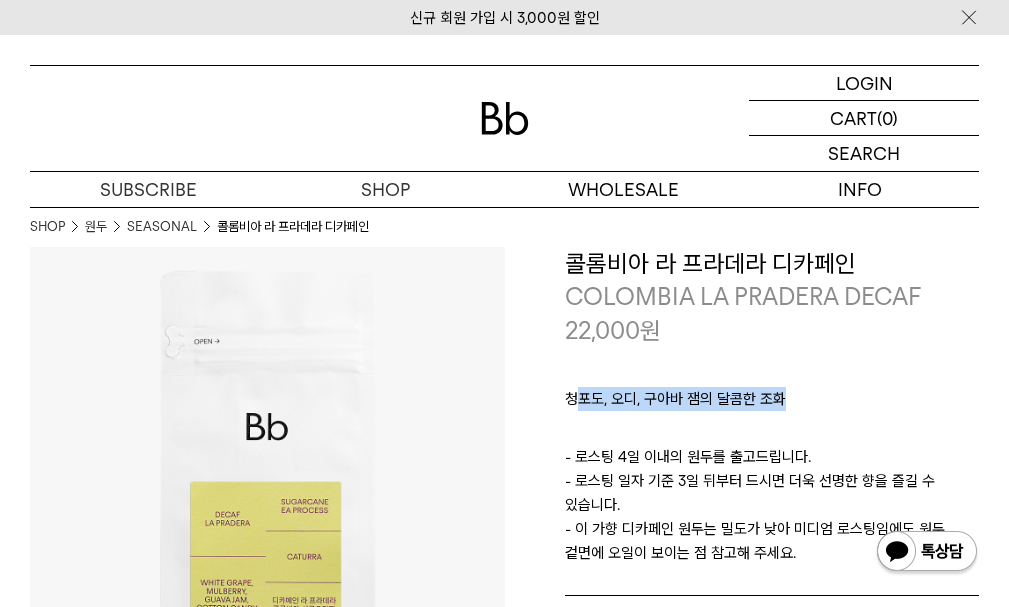 drag, startPoint x: 572, startPoint y: 400, endPoint x: 893, endPoint y: 400, distance: 321 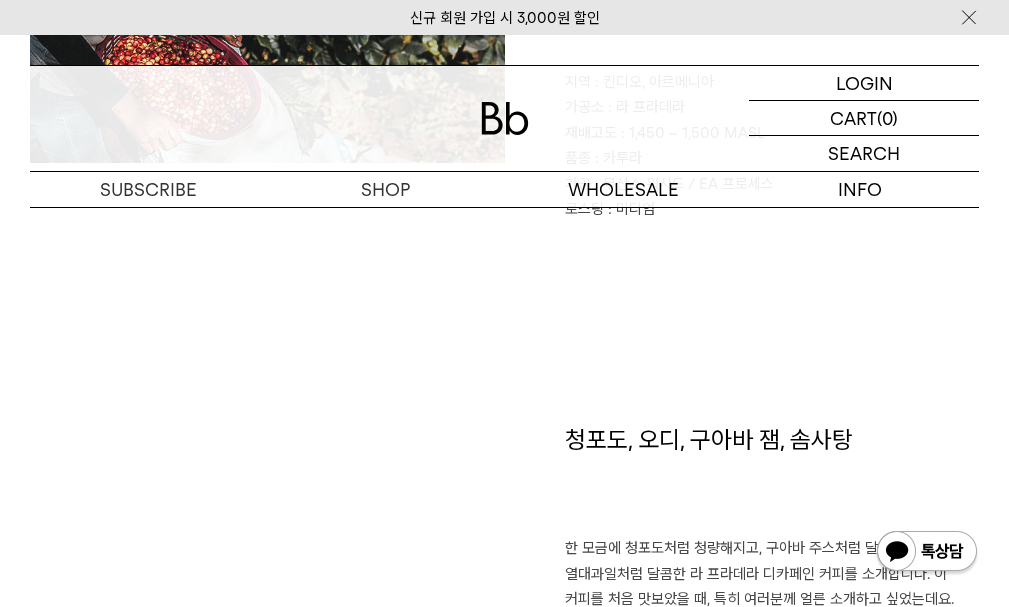 scroll, scrollTop: 1200, scrollLeft: 0, axis: vertical 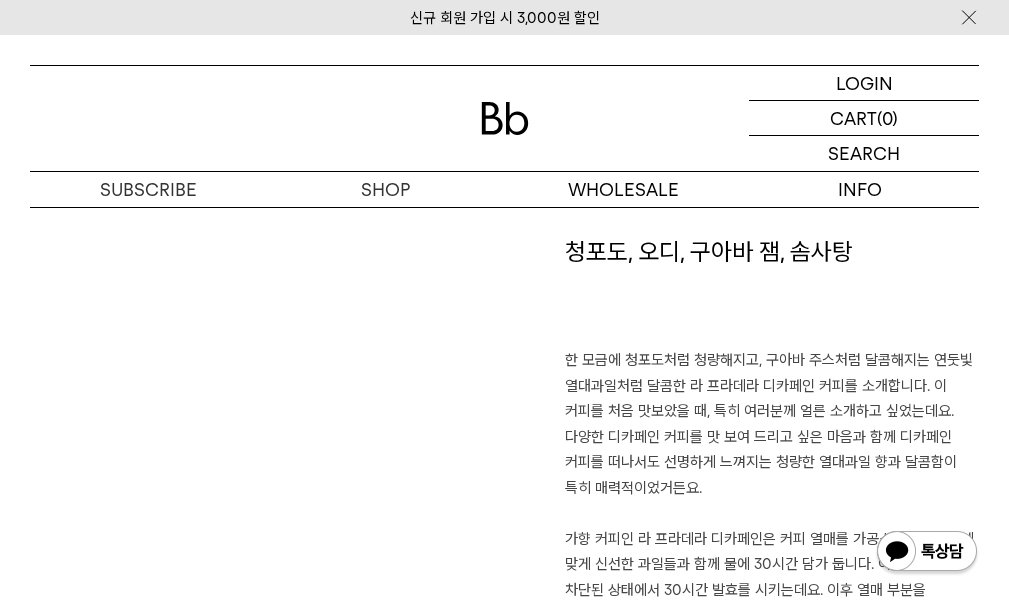 drag, startPoint x: 575, startPoint y: 251, endPoint x: 755, endPoint y: 272, distance: 181.22086 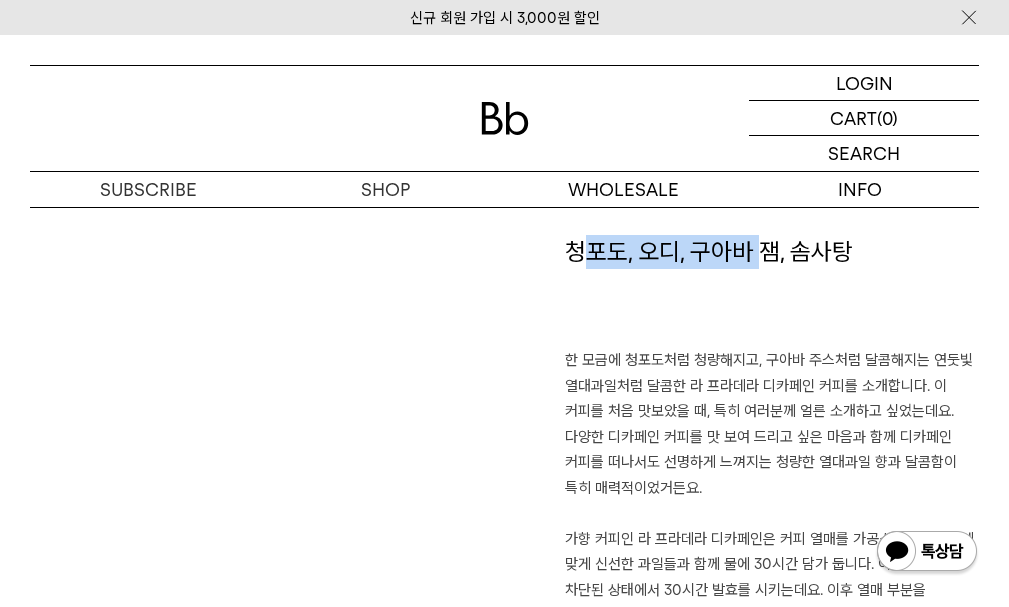 drag, startPoint x: 756, startPoint y: 272, endPoint x: 782, endPoint y: 272, distance: 26 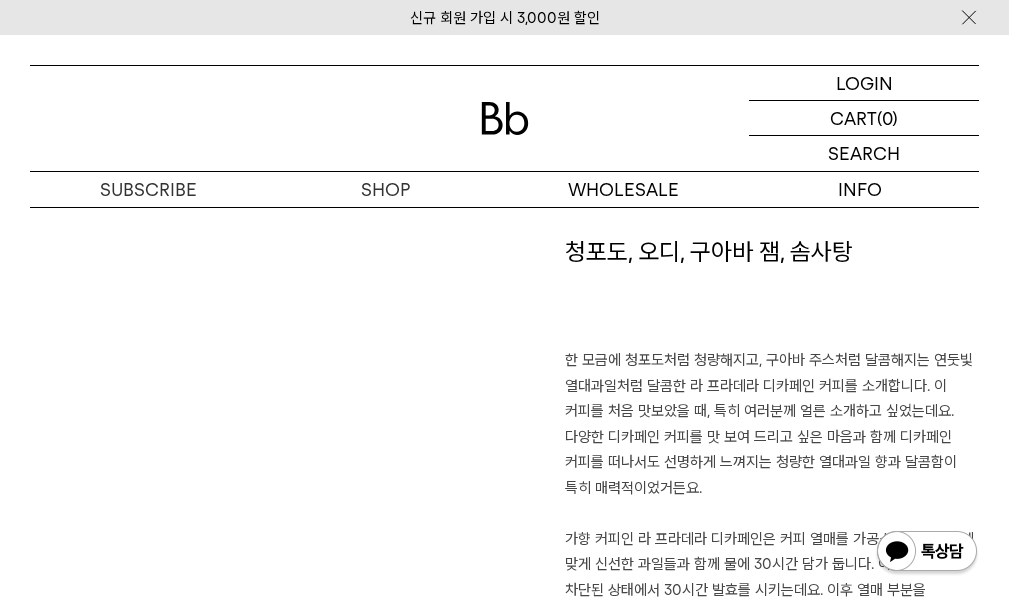 click on "청포도, 오디, 구아바 잼, 솜사탕" at bounding box center (772, 292) 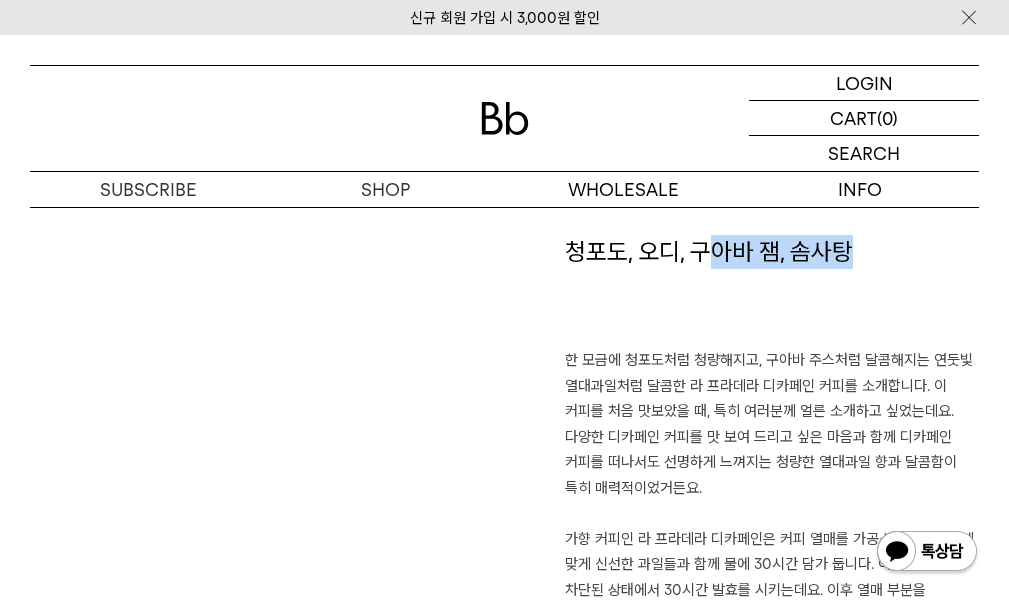 drag, startPoint x: 722, startPoint y: 241, endPoint x: 819, endPoint y: 274, distance: 102.45975 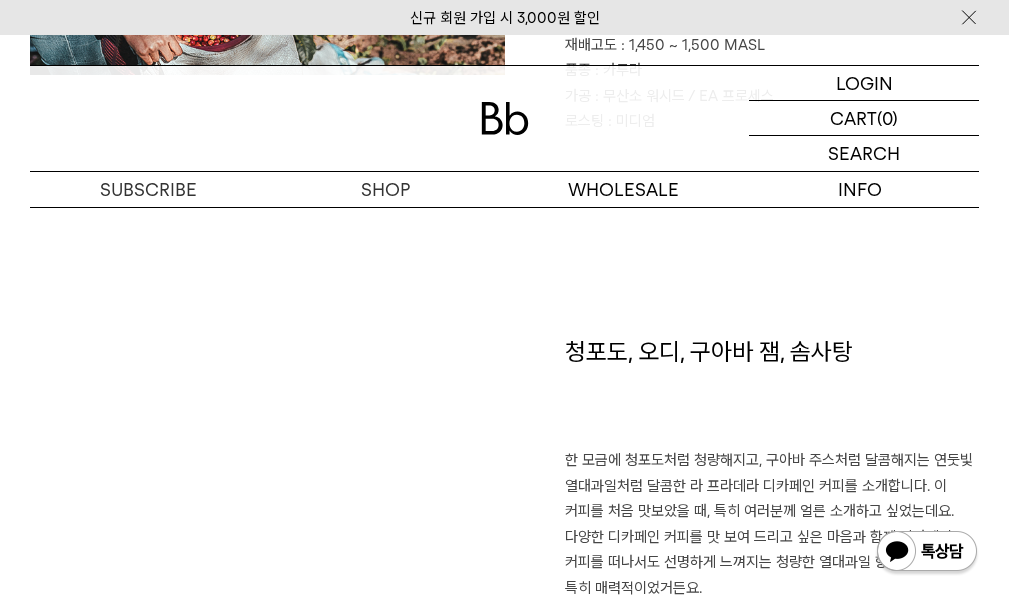 scroll, scrollTop: 1300, scrollLeft: 0, axis: vertical 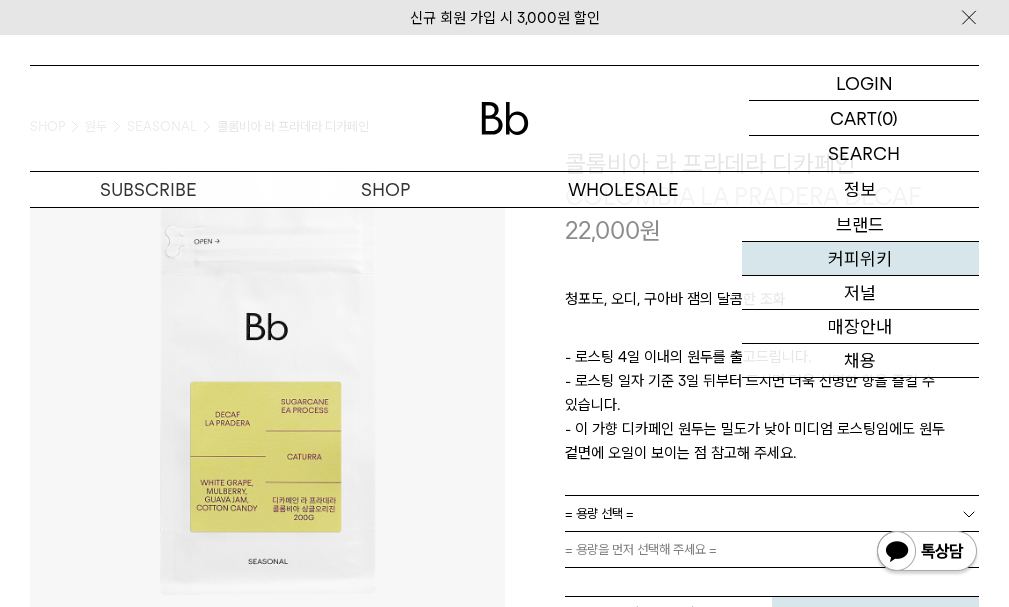 click on "커피위키" at bounding box center (860, 259) 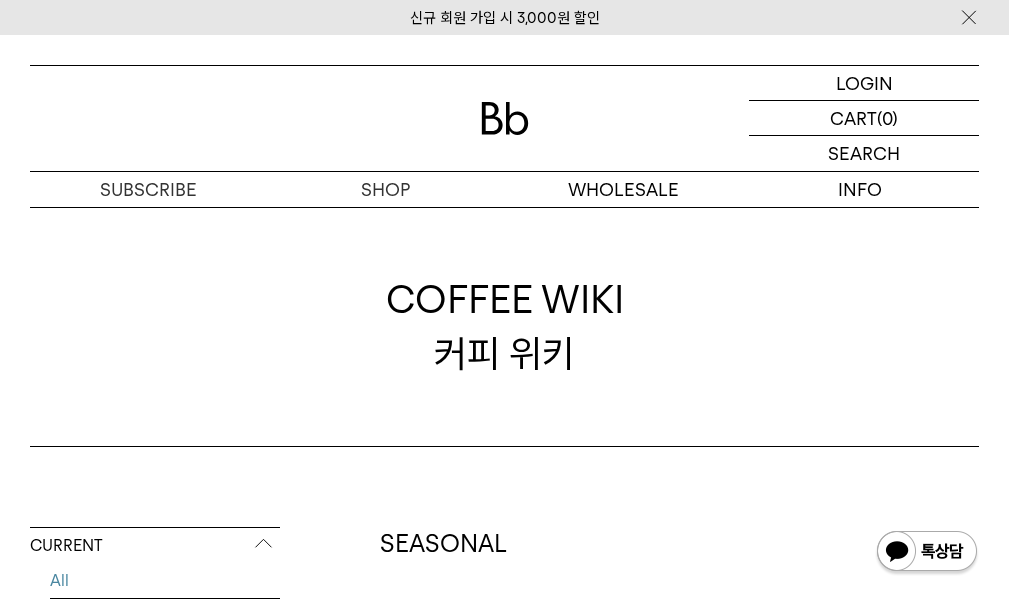 scroll, scrollTop: 300, scrollLeft: 0, axis: vertical 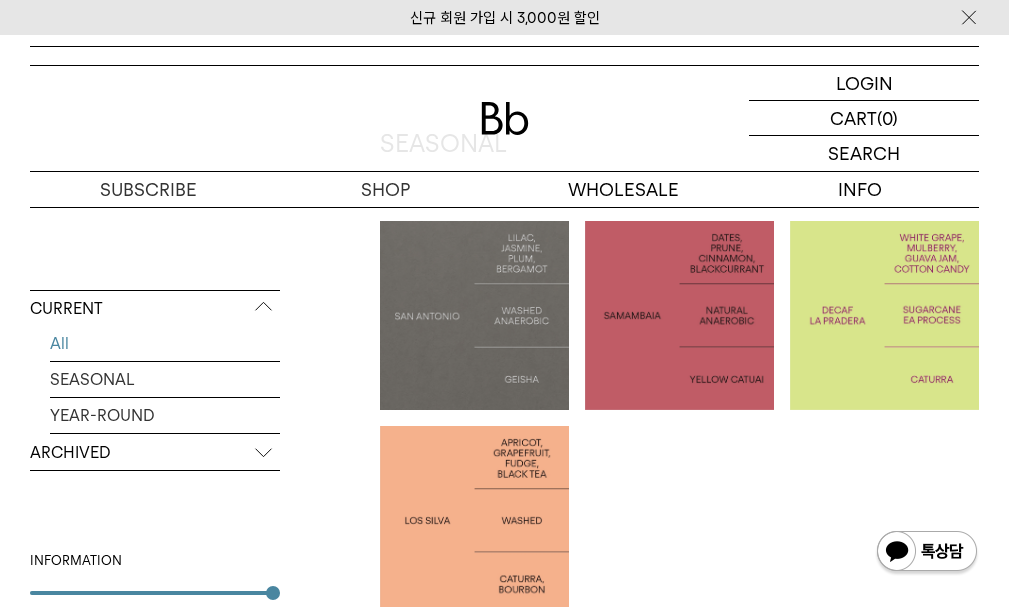 click at bounding box center (884, 315) 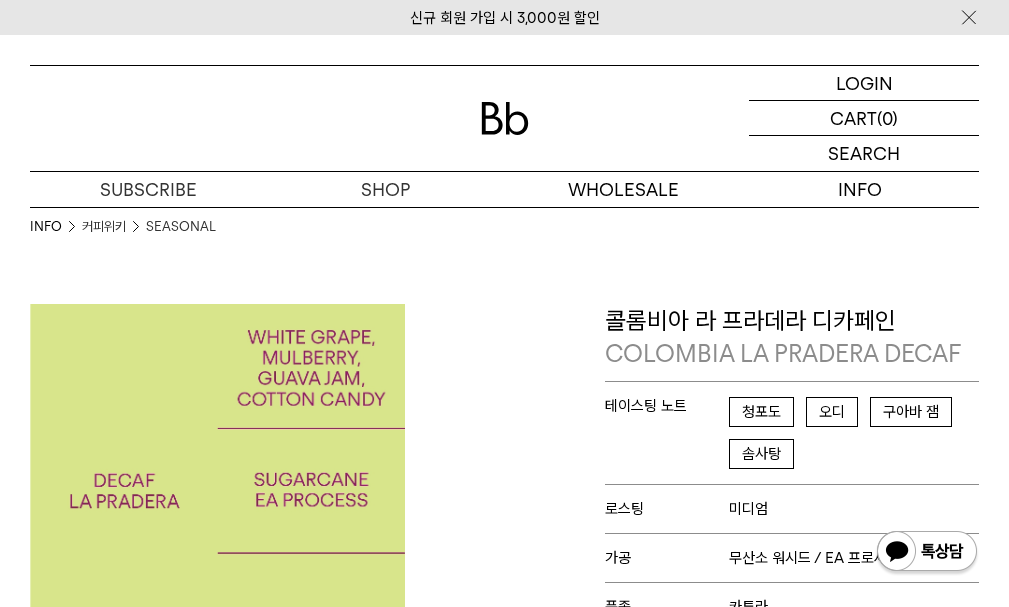 scroll, scrollTop: 0, scrollLeft: 0, axis: both 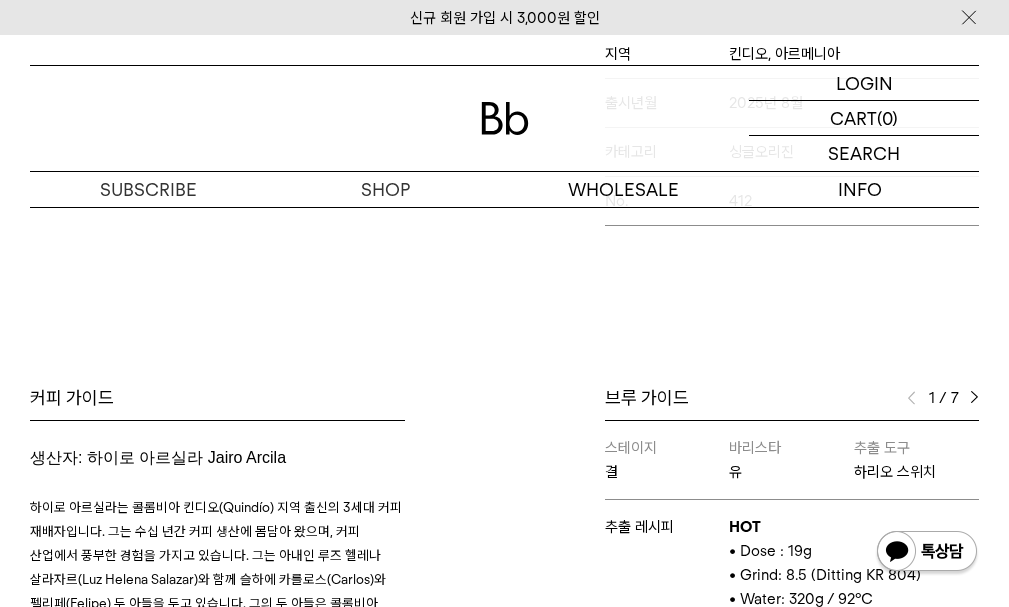 click at bounding box center (974, 398) 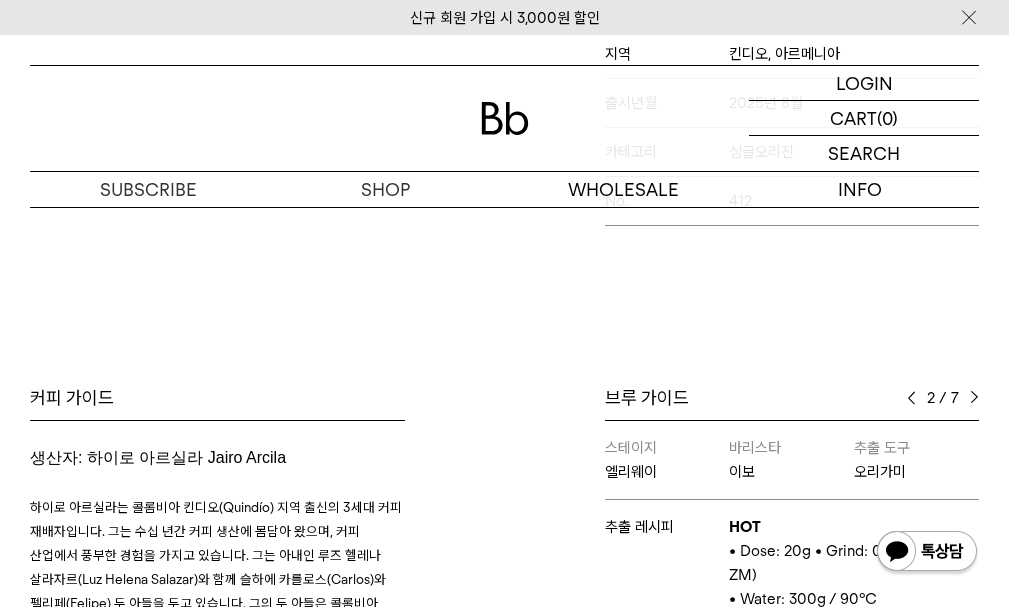 click at bounding box center [974, 398] 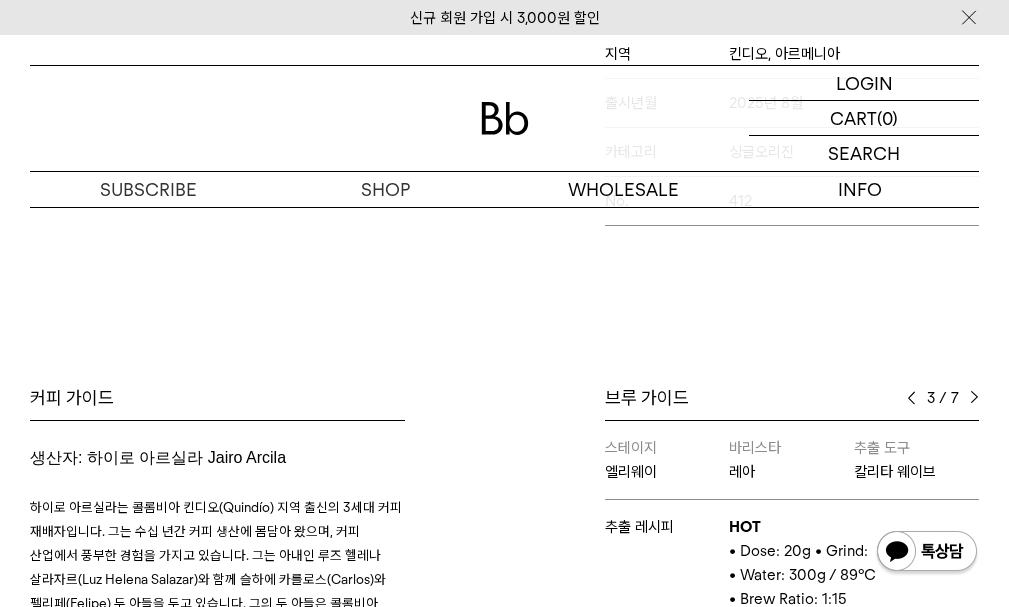 click at bounding box center [911, 398] 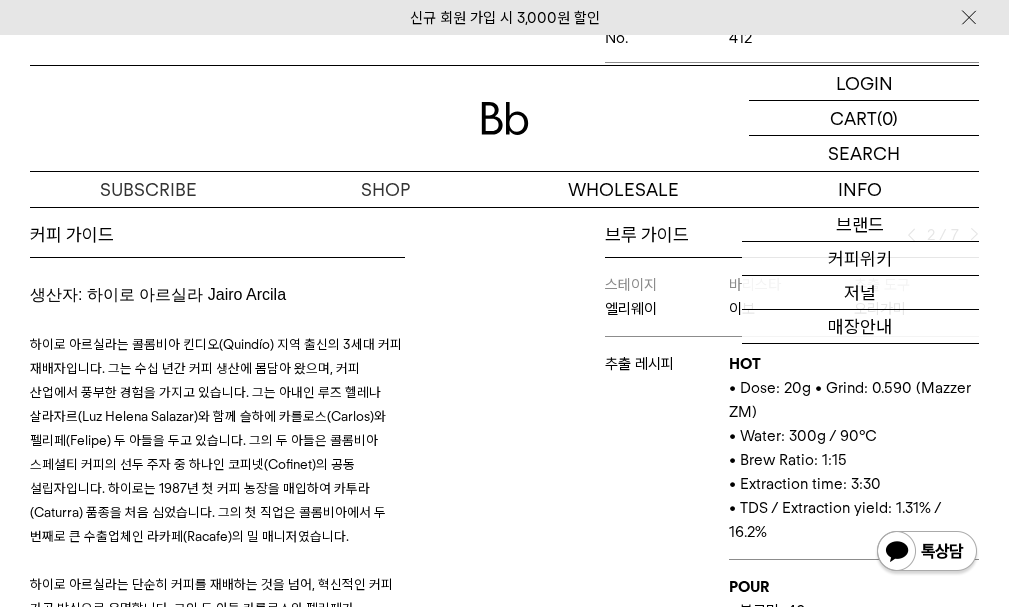 scroll, scrollTop: 800, scrollLeft: 0, axis: vertical 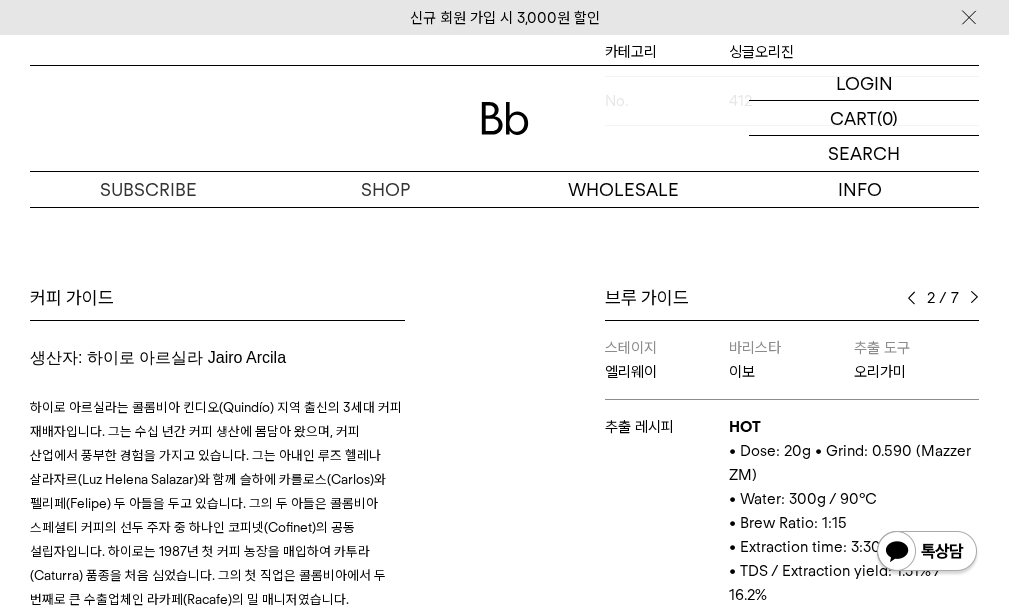 click at bounding box center (974, 298) 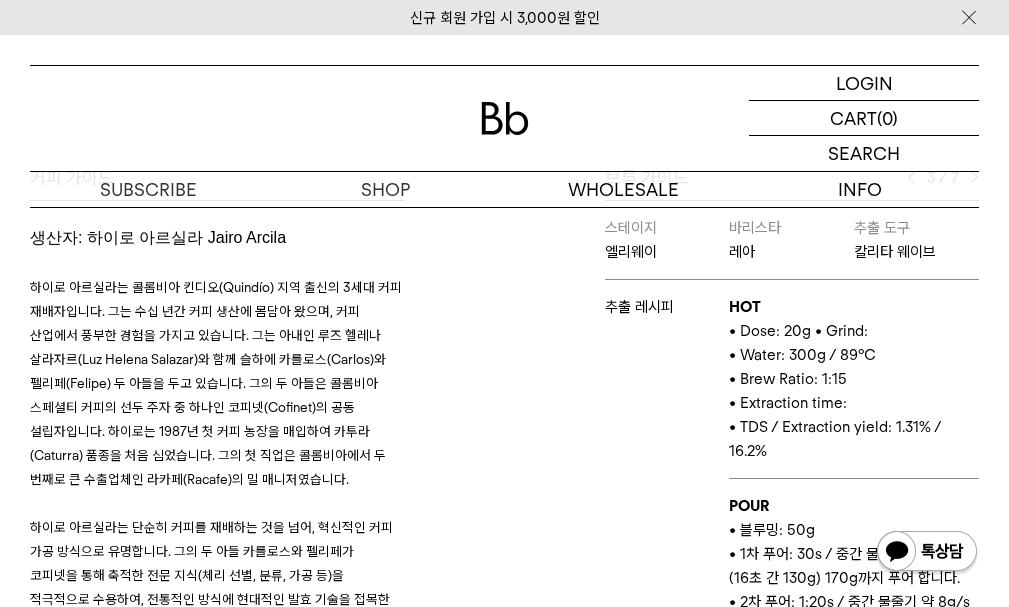 scroll, scrollTop: 900, scrollLeft: 0, axis: vertical 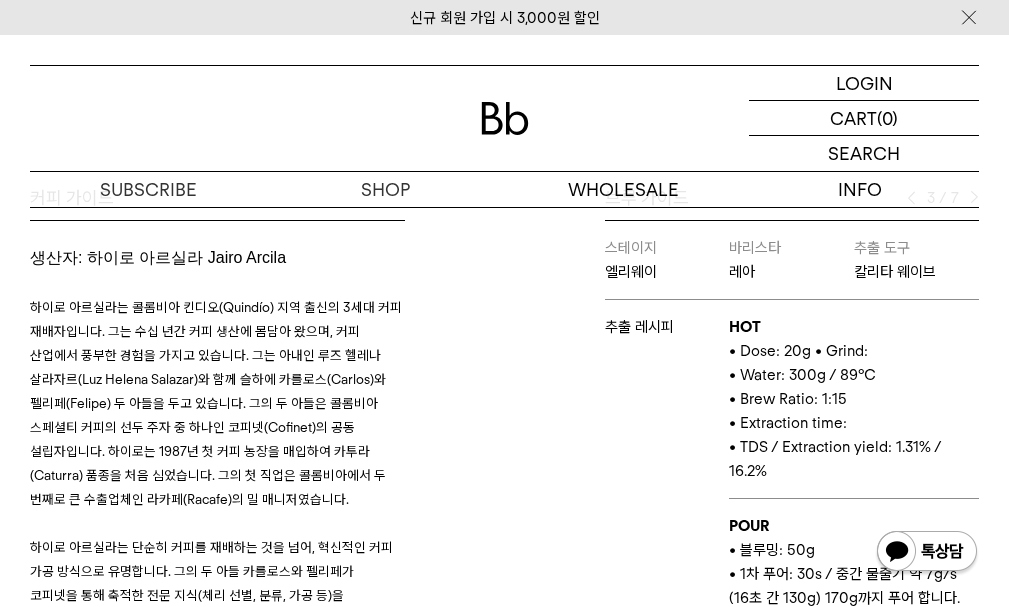 click on "HOT • Dose: 20g
• Grind:
• Water: 300g / 89°C  • Brew Ratio: 1:15  • Extraction time:
• TDS / Extraction yield: 1.31% / 16.2%" at bounding box center (854, 399) 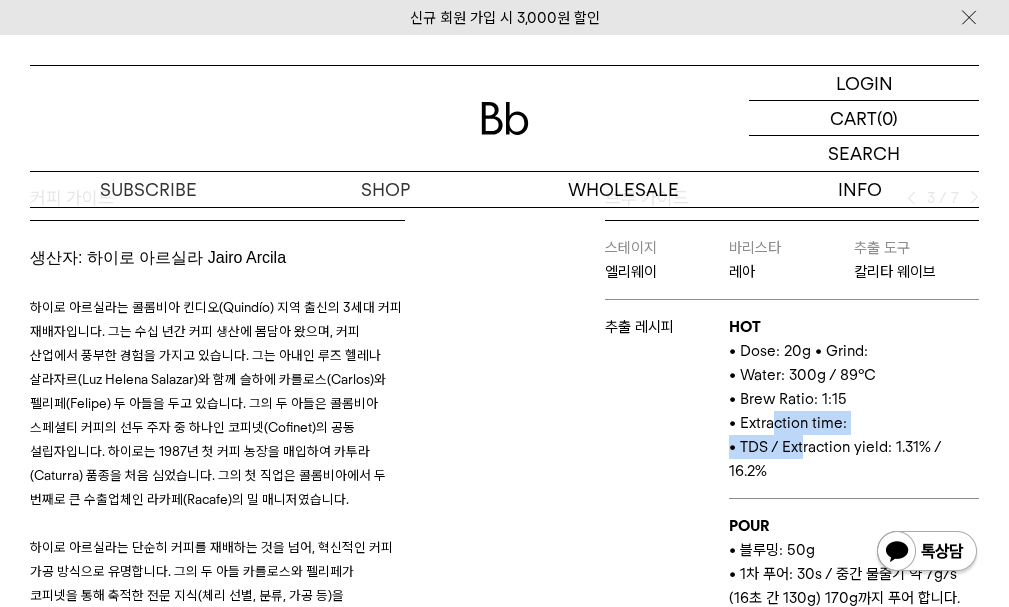 drag, startPoint x: 770, startPoint y: 413, endPoint x: 826, endPoint y: 450, distance: 67.11929 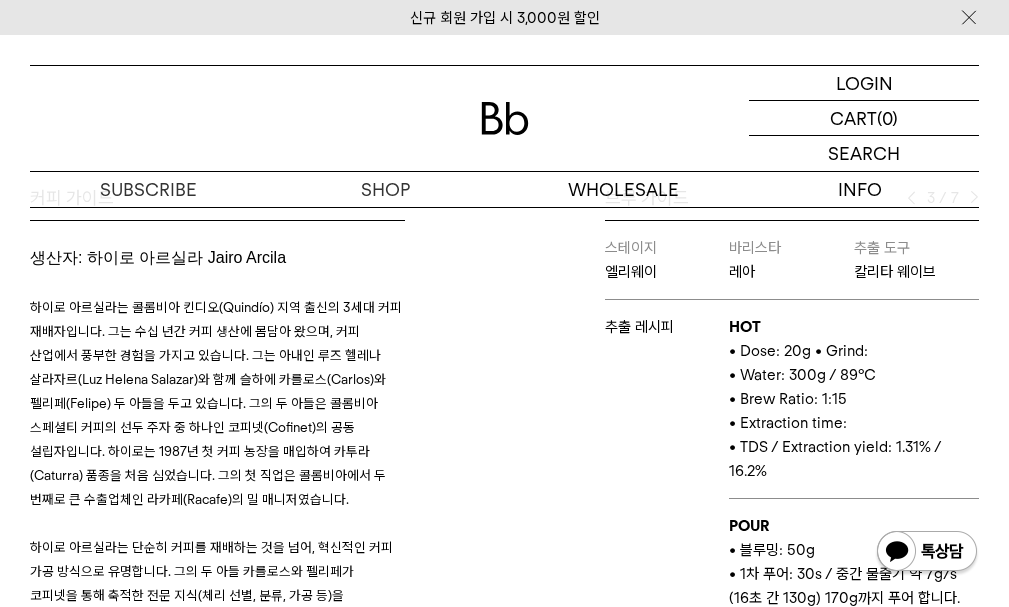 drag, startPoint x: 847, startPoint y: 455, endPoint x: 920, endPoint y: 454, distance: 73.00685 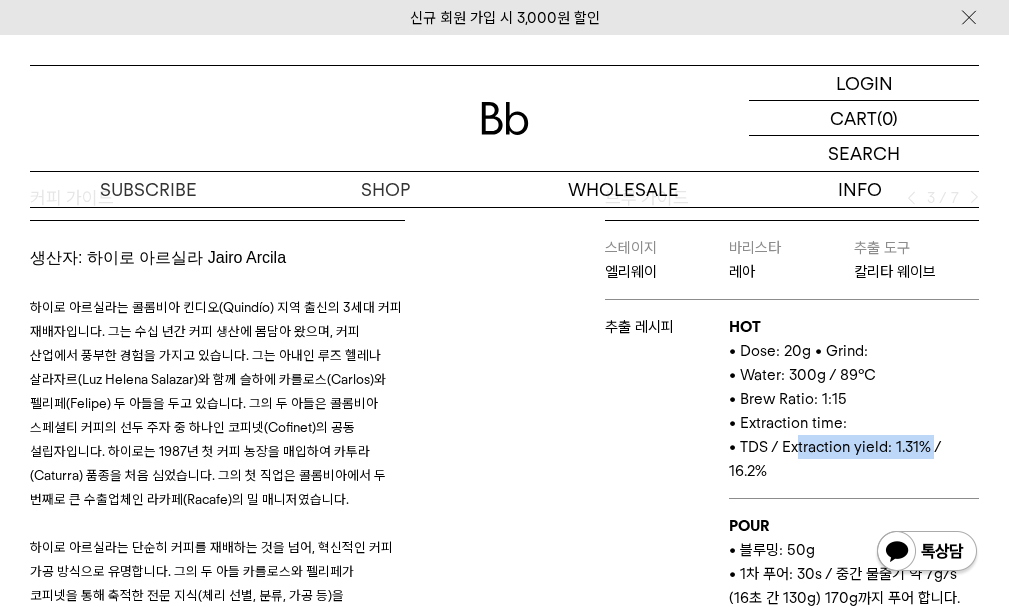 click on "• TDS / Extraction yield: 1.31% / 16.2%" at bounding box center (854, 459) 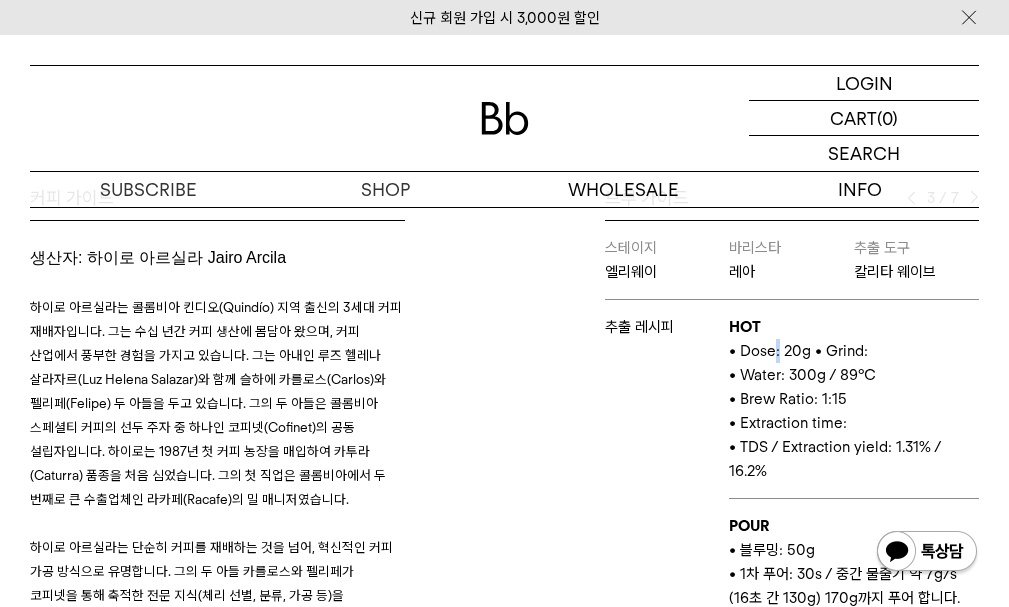 drag, startPoint x: 776, startPoint y: 353, endPoint x: 828, endPoint y: 362, distance: 52.773098 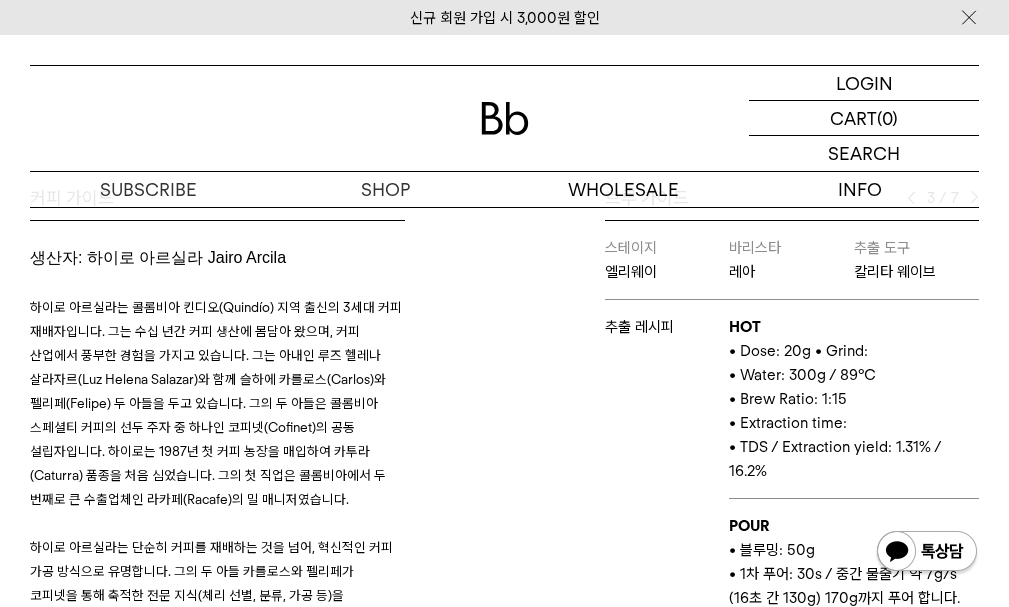 drag, startPoint x: 829, startPoint y: 363, endPoint x: 853, endPoint y: 380, distance: 29.410883 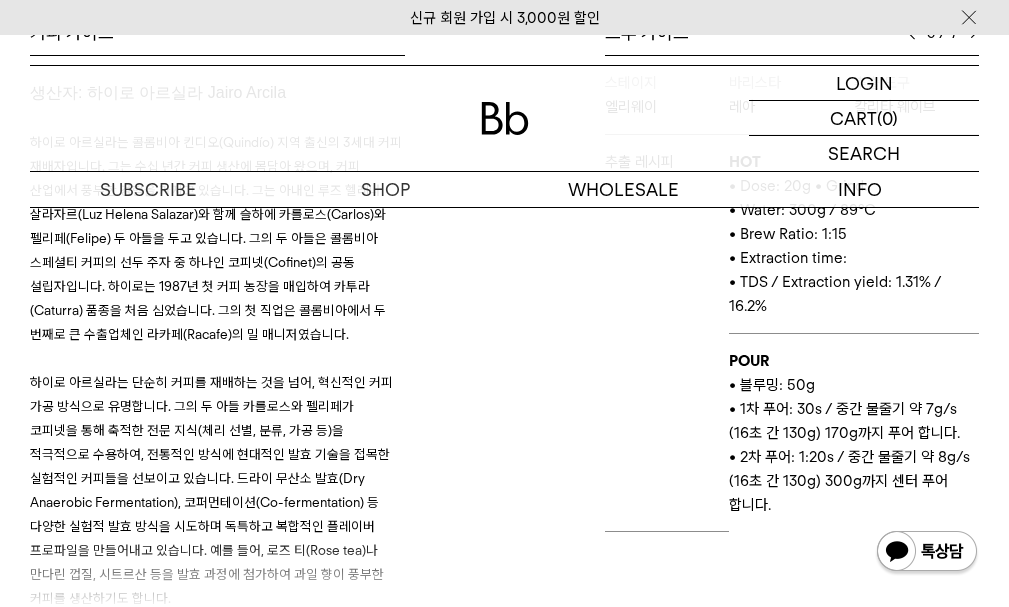 scroll, scrollTop: 1100, scrollLeft: 0, axis: vertical 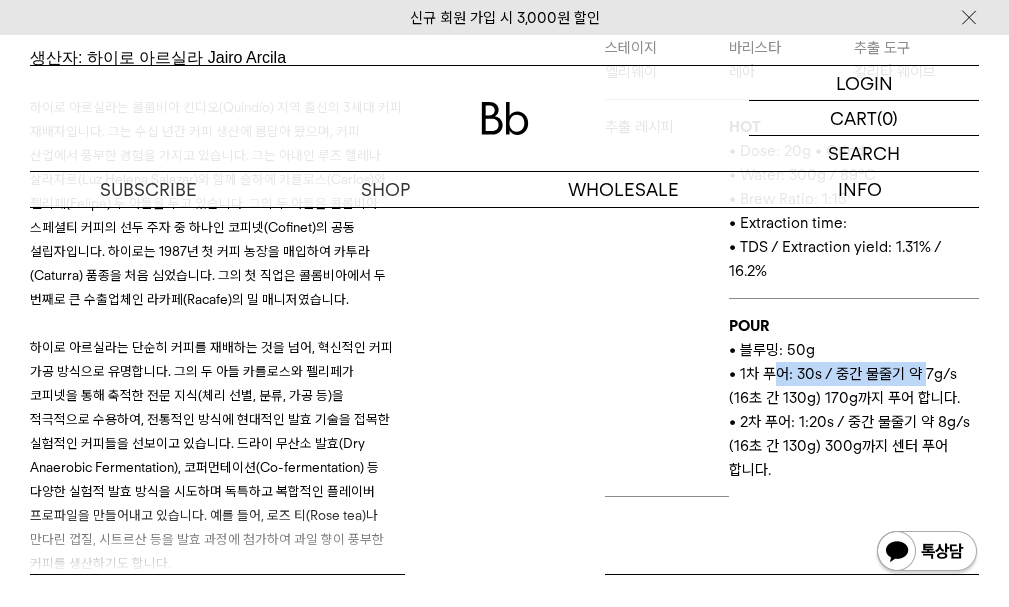 drag, startPoint x: 779, startPoint y: 369, endPoint x: 930, endPoint y: 385, distance: 151.84532 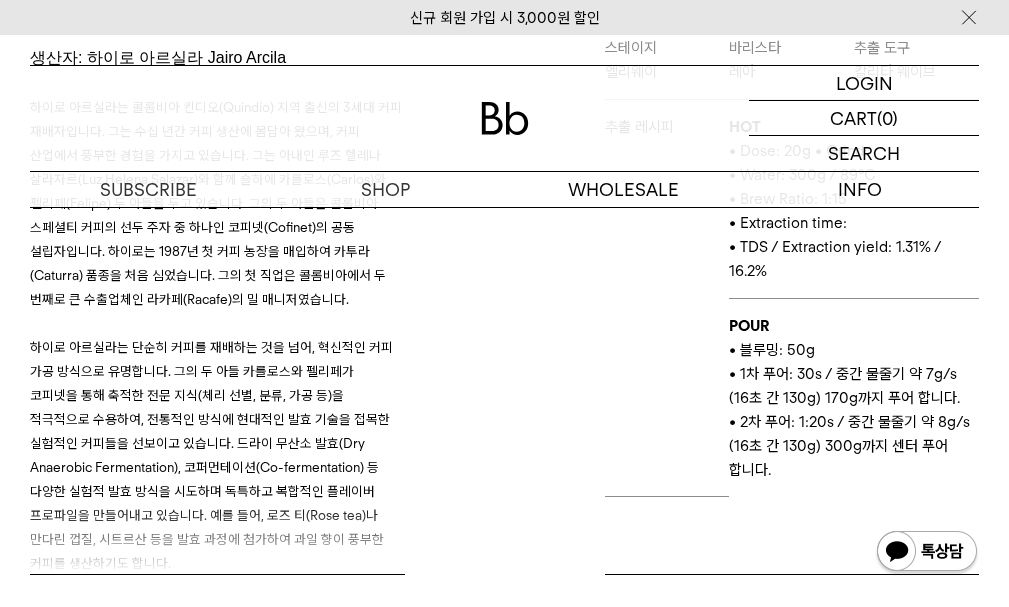 click on "• 1차 푸어: 30s / 중간 물줄기 약 7g/s (16초 간 130g) 170g까지 푸어 합니다." at bounding box center [854, 386] 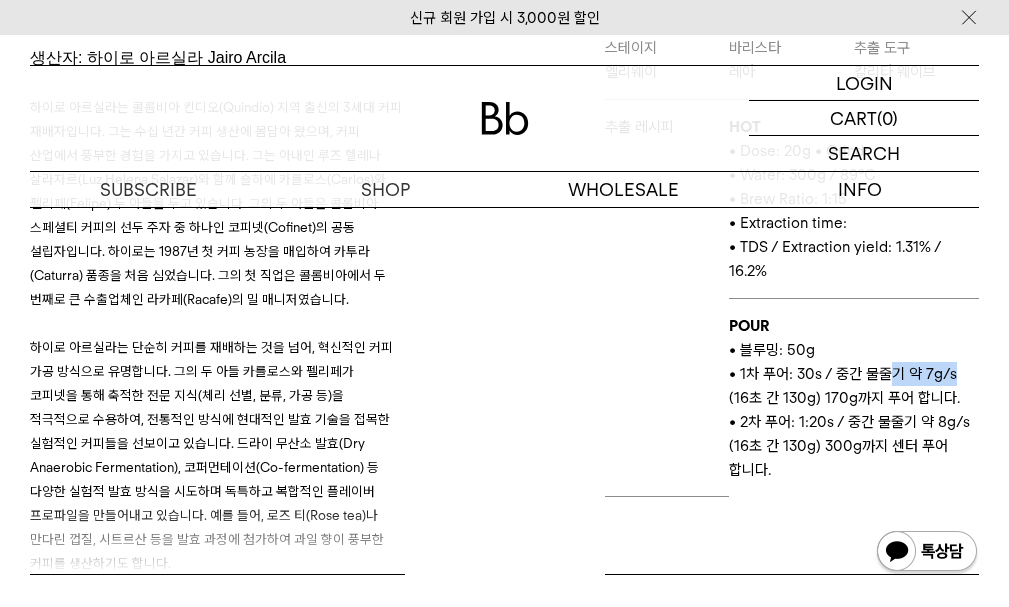 click on "• 1차 푸어: 30s / 중간 물줄기 약 7g/s (16초 간 130g) 170g까지 푸어 합니다." at bounding box center (854, 386) 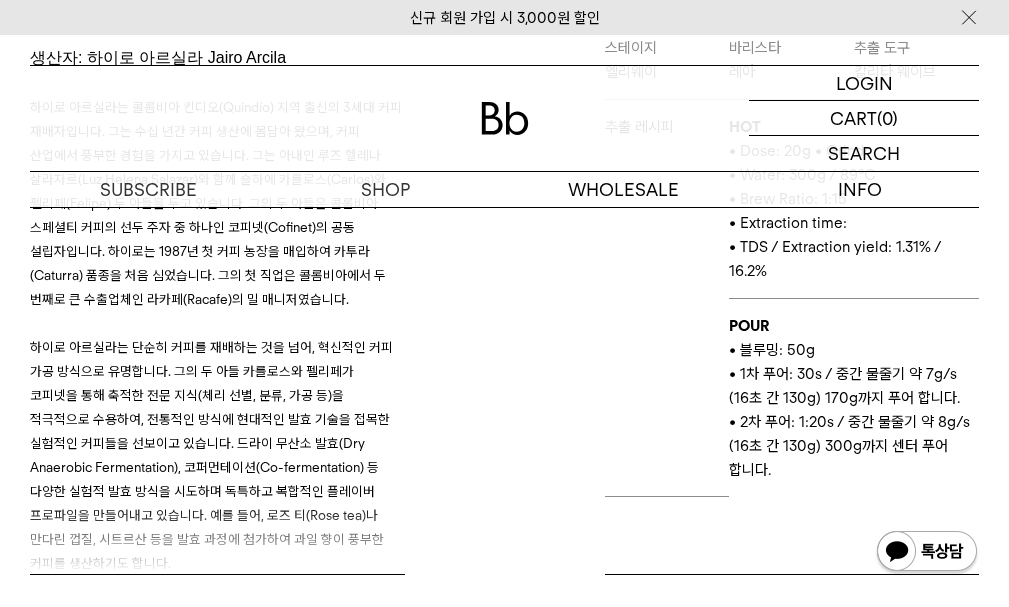 click on "• 1차 푸어: 30s / 중간 물줄기 약 7g/s (16초 간 130g) 170g까지 푸어 합니다." at bounding box center [854, 386] 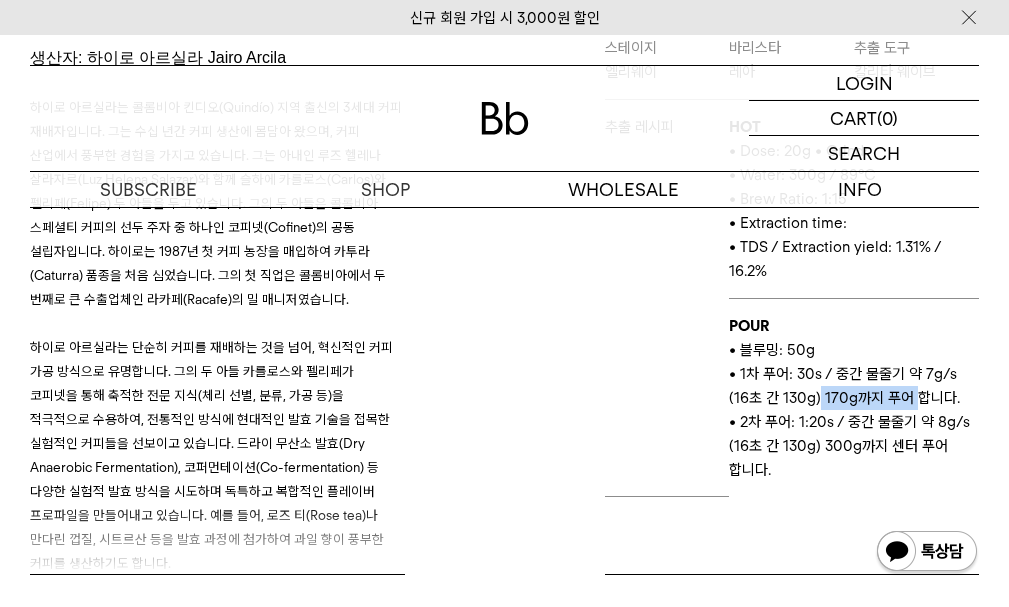 click on "• 1차 푸어: 30s / 중간 물줄기 약 7g/s (16초 간 130g) 170g까지 푸어 합니다." at bounding box center [854, 386] 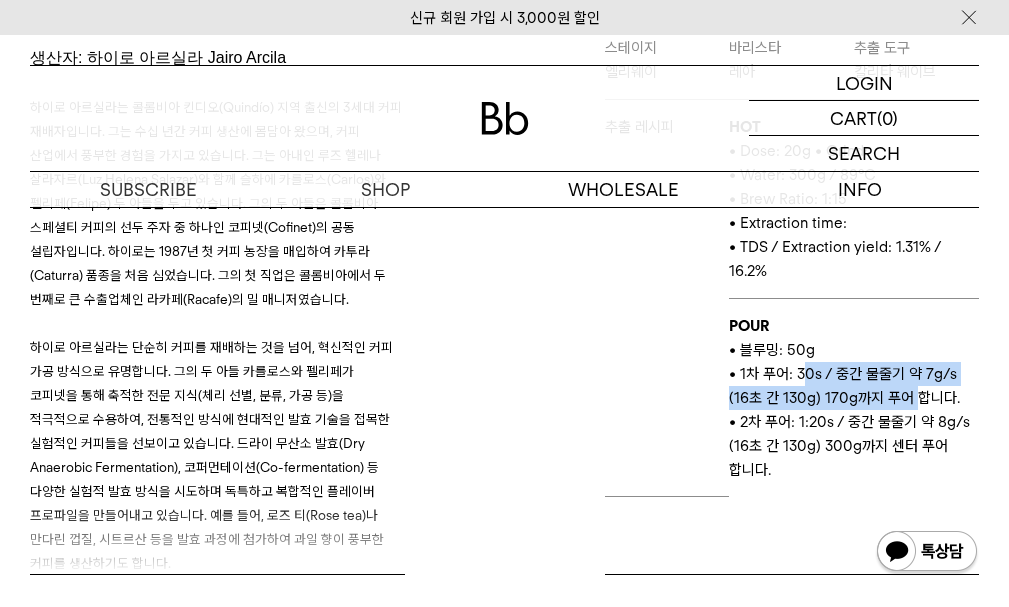 click on "• 1차 푸어: 30s / 중간 물줄기 약 7g/s (16초 간 130g) 170g까지 푸어 합니다." at bounding box center (854, 386) 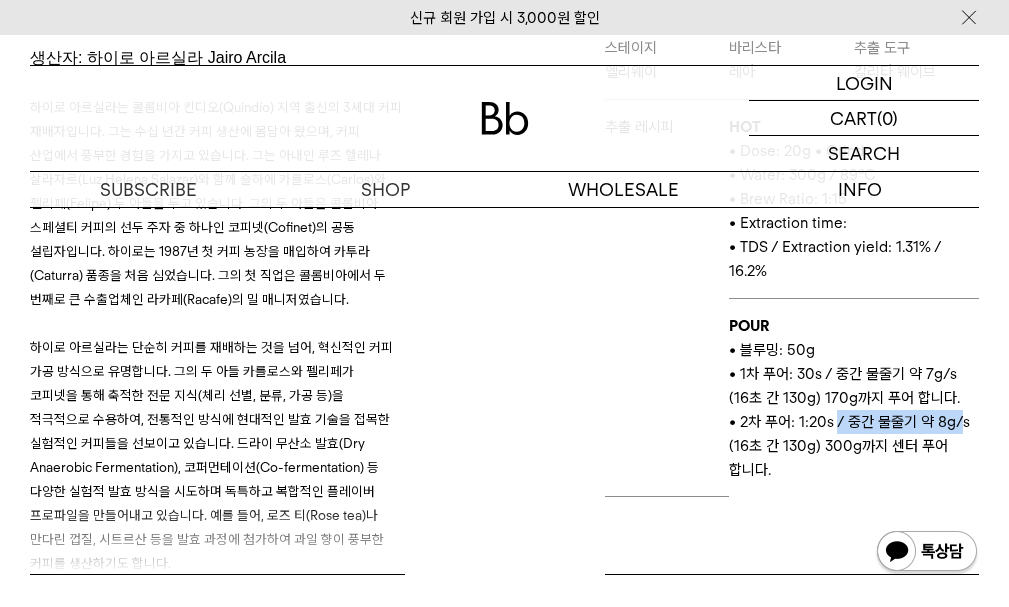 drag, startPoint x: 961, startPoint y: 432, endPoint x: 835, endPoint y: 417, distance: 126.88972 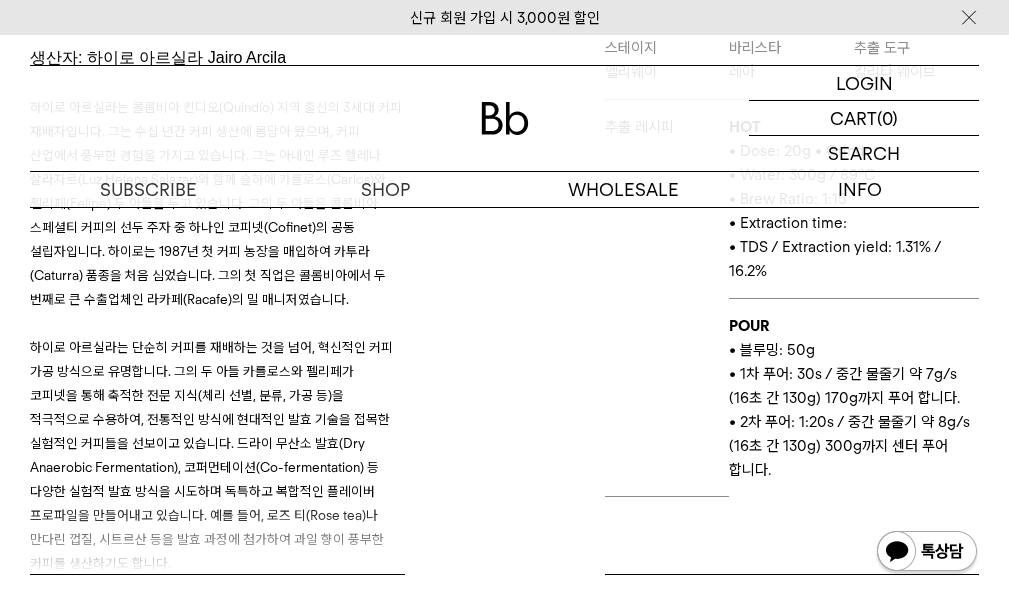 click on "• 2차 푸어: 1:20s / 중간 물줄기 약 8g/s (16초 간 130g) 300g까지 센터 푸어 합니다." at bounding box center [854, 446] 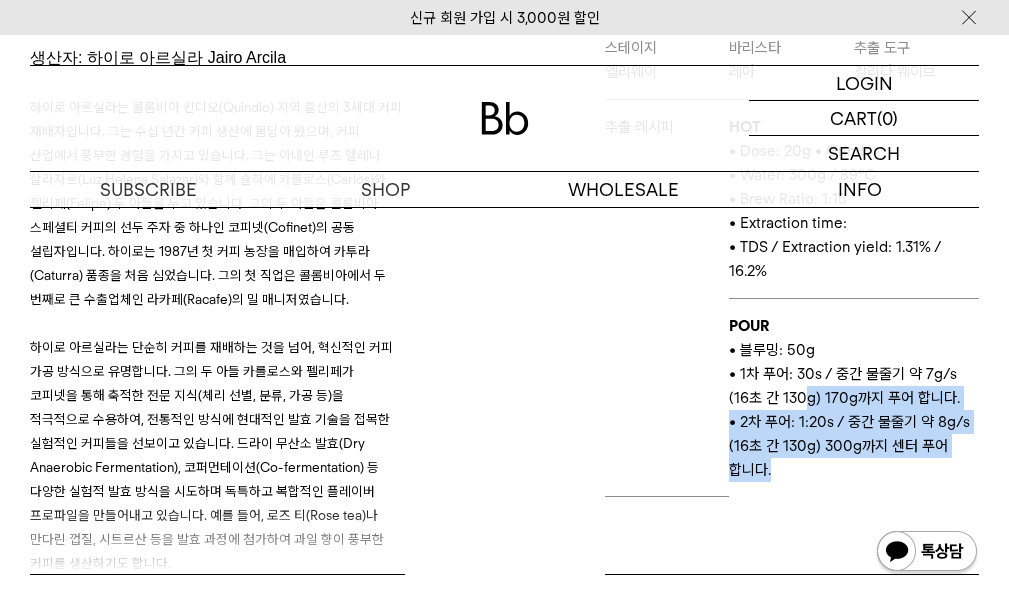 drag, startPoint x: 839, startPoint y: 424, endPoint x: 958, endPoint y: 476, distance: 129.86531 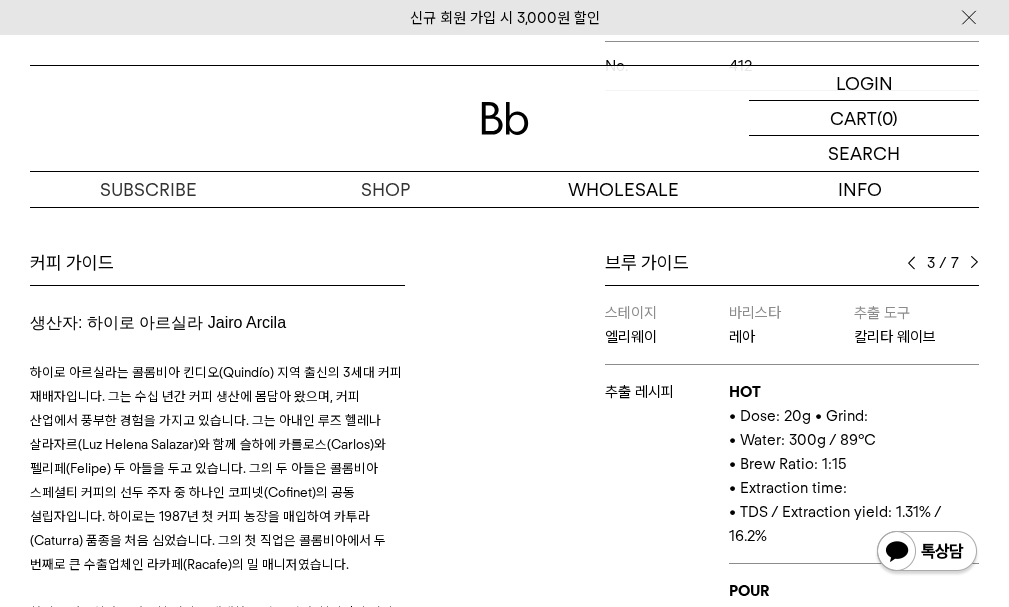 scroll, scrollTop: 800, scrollLeft: 0, axis: vertical 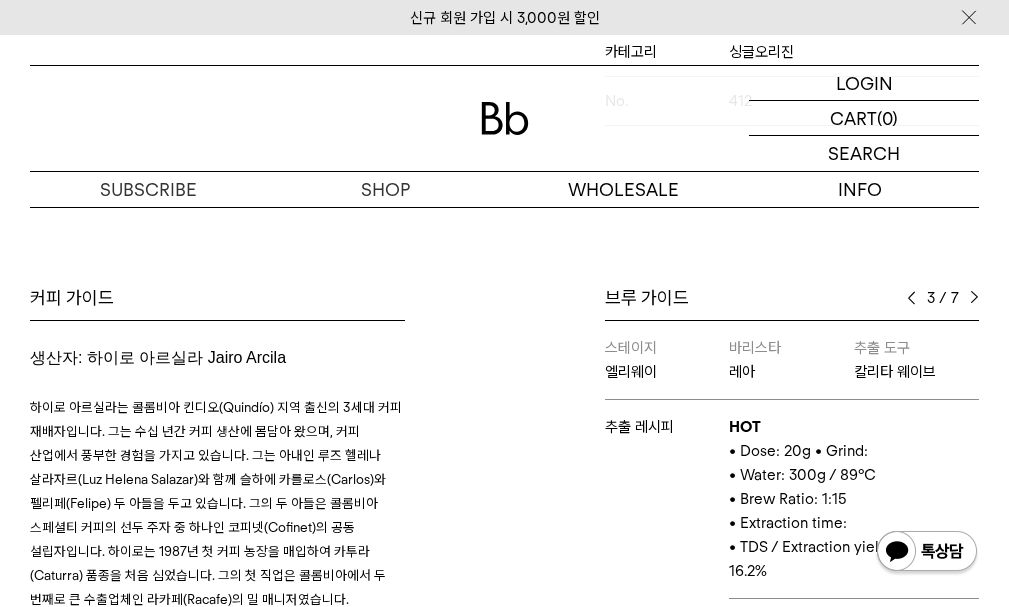 click at bounding box center [974, 298] 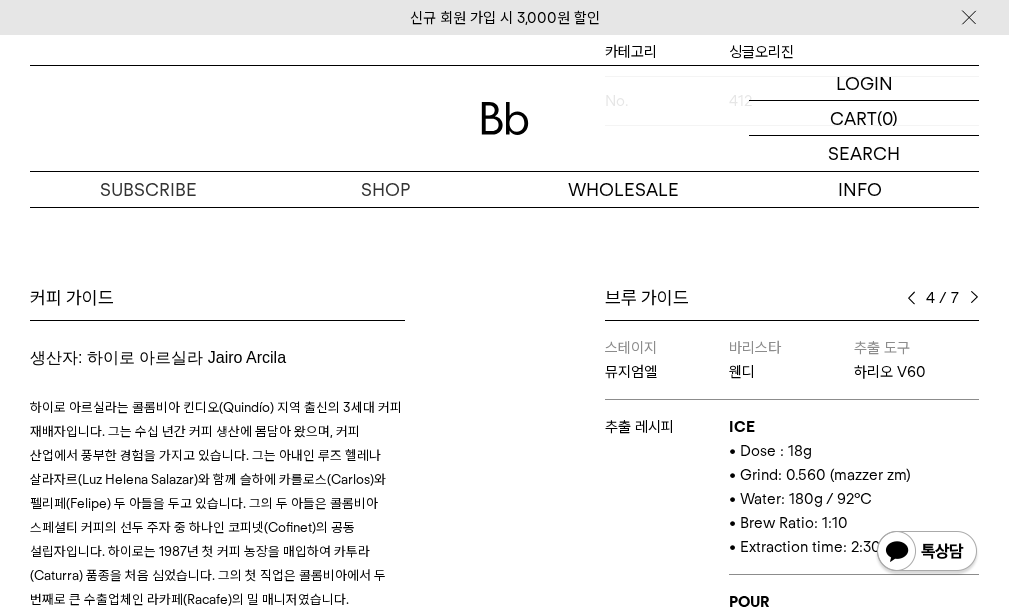click at bounding box center (911, 298) 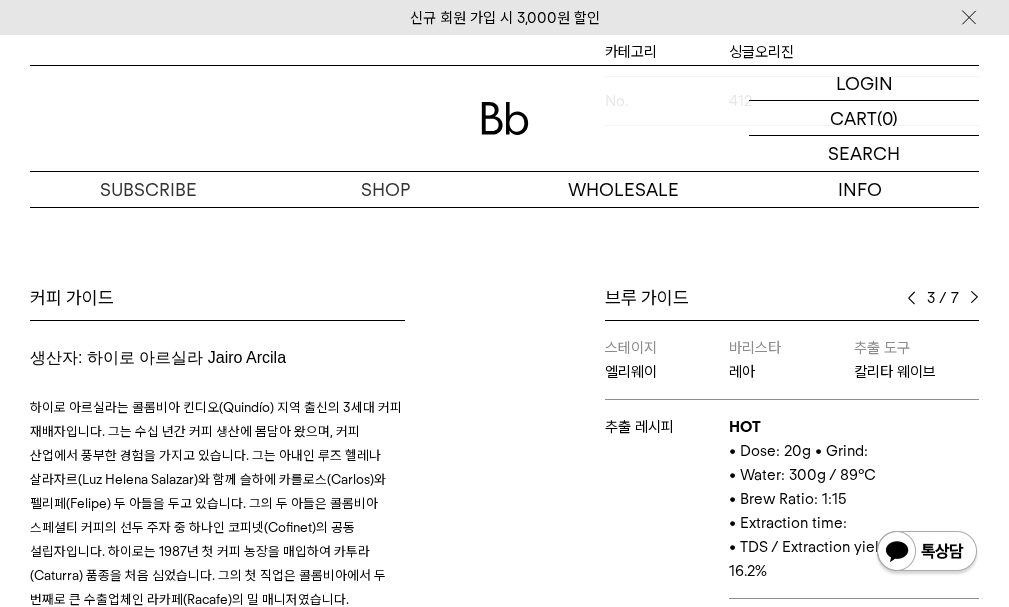 click at bounding box center [911, 298] 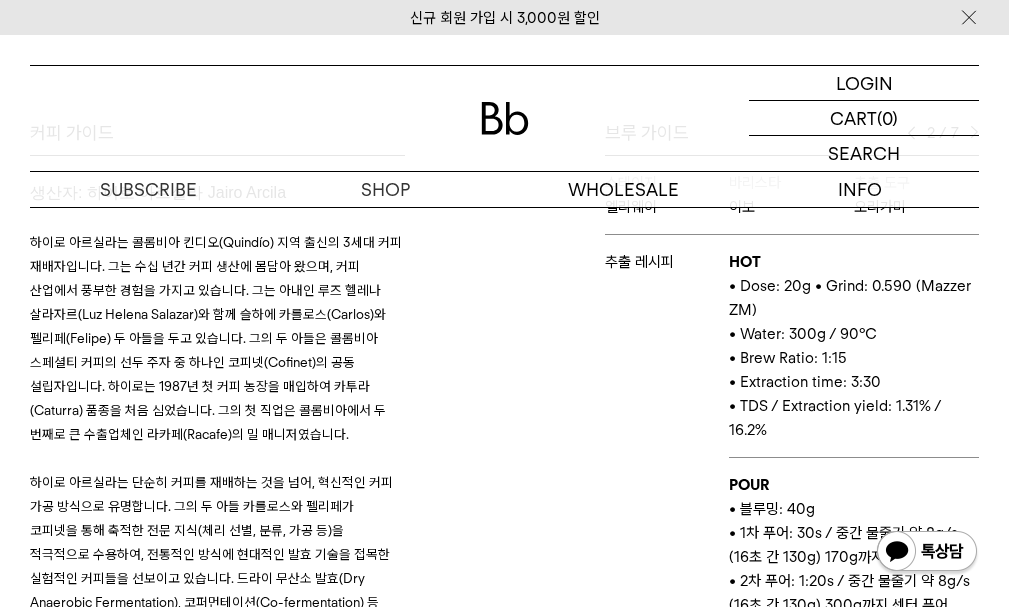 scroll, scrollTop: 1000, scrollLeft: 0, axis: vertical 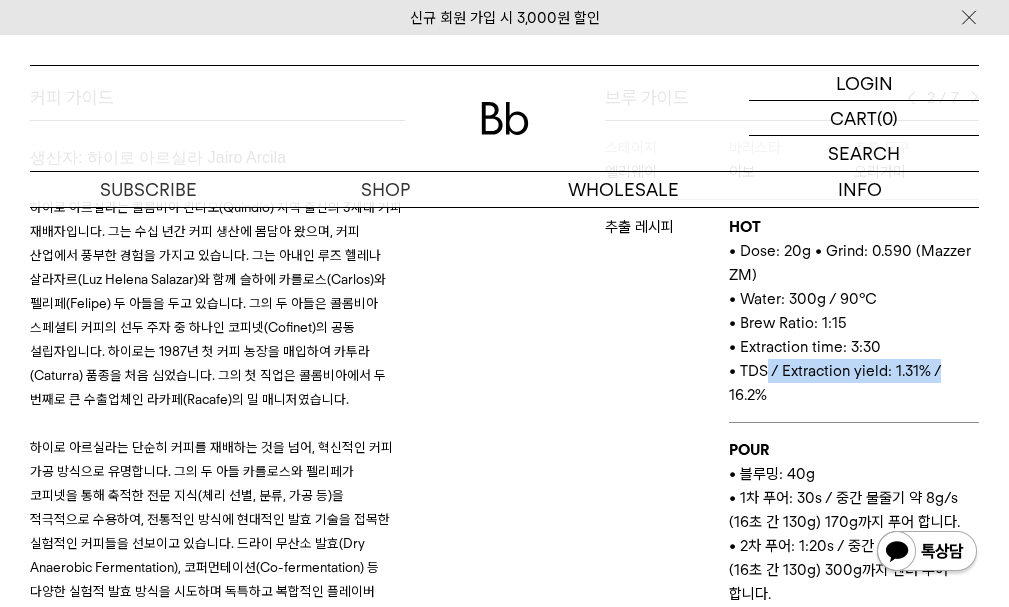 click on "• TDS / Extraction yield: 1.31% / 16.2%" at bounding box center (854, 383) 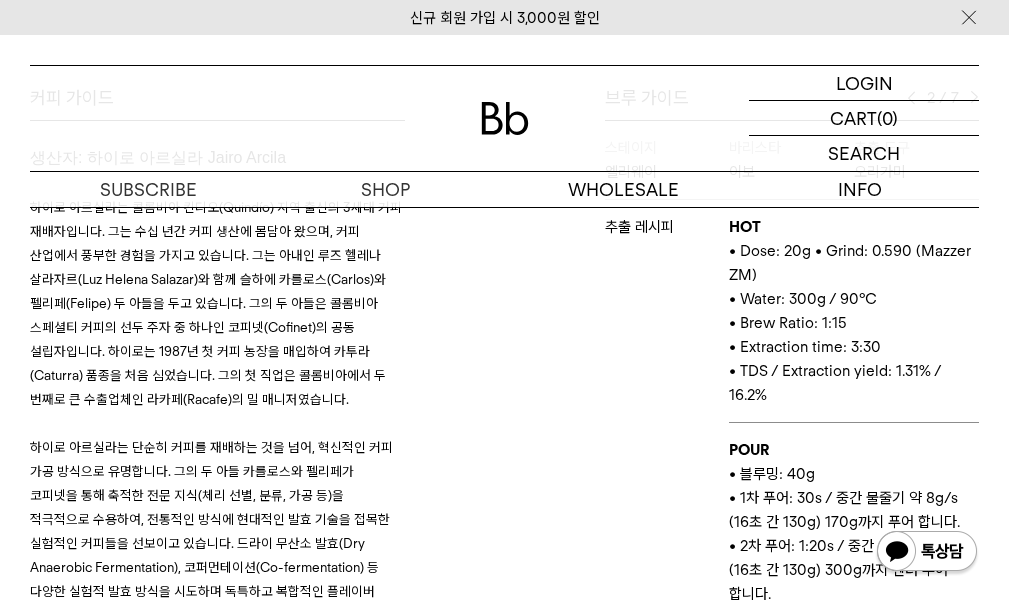 click on "• TDS / Extraction yield: 1.31% / 16.2%" at bounding box center (854, 383) 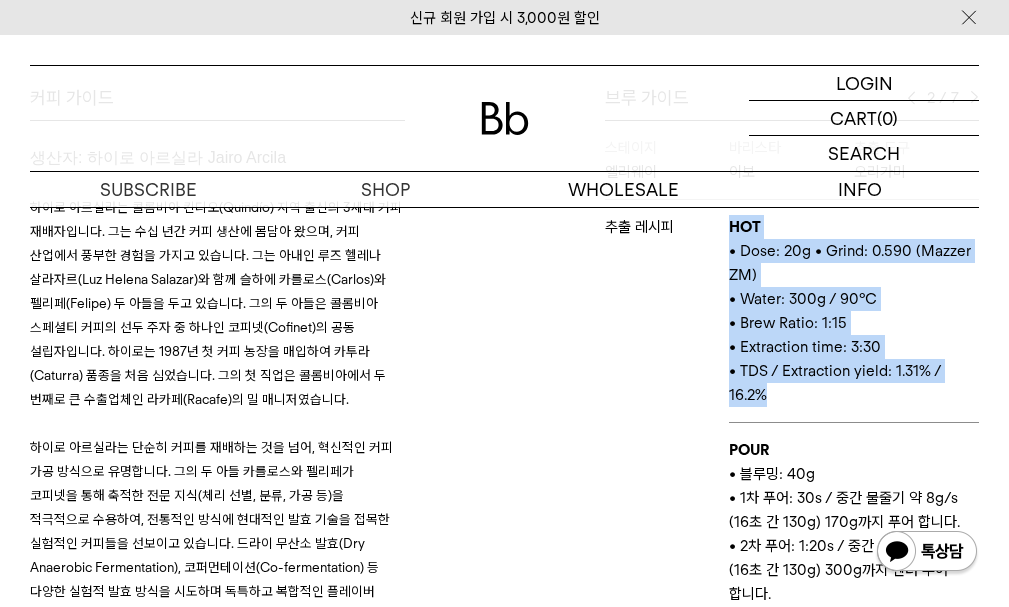 drag, startPoint x: 860, startPoint y: 404, endPoint x: 698, endPoint y: 297, distance: 194.14685 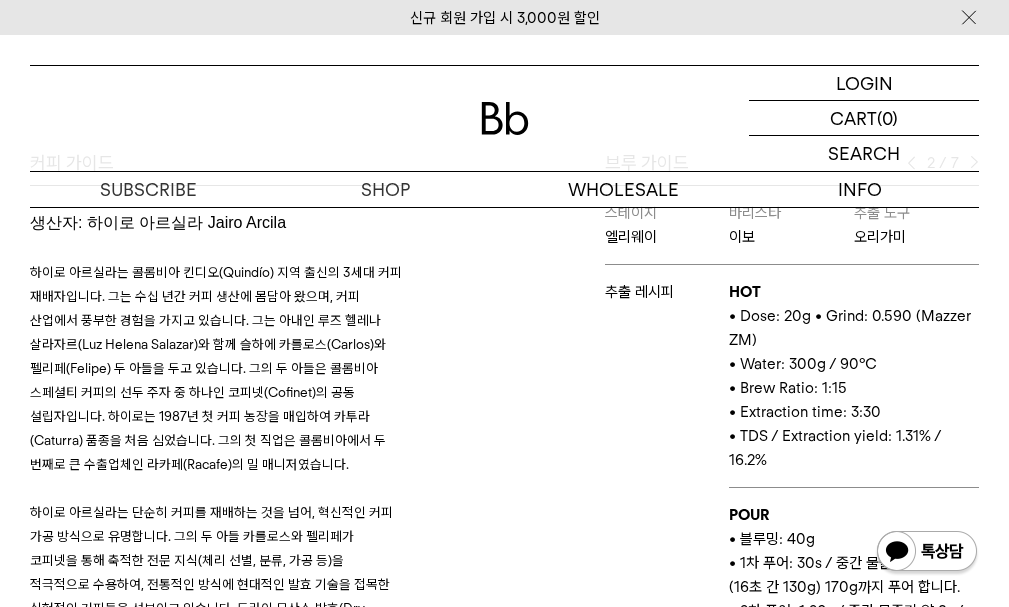 scroll, scrollTop: 900, scrollLeft: 0, axis: vertical 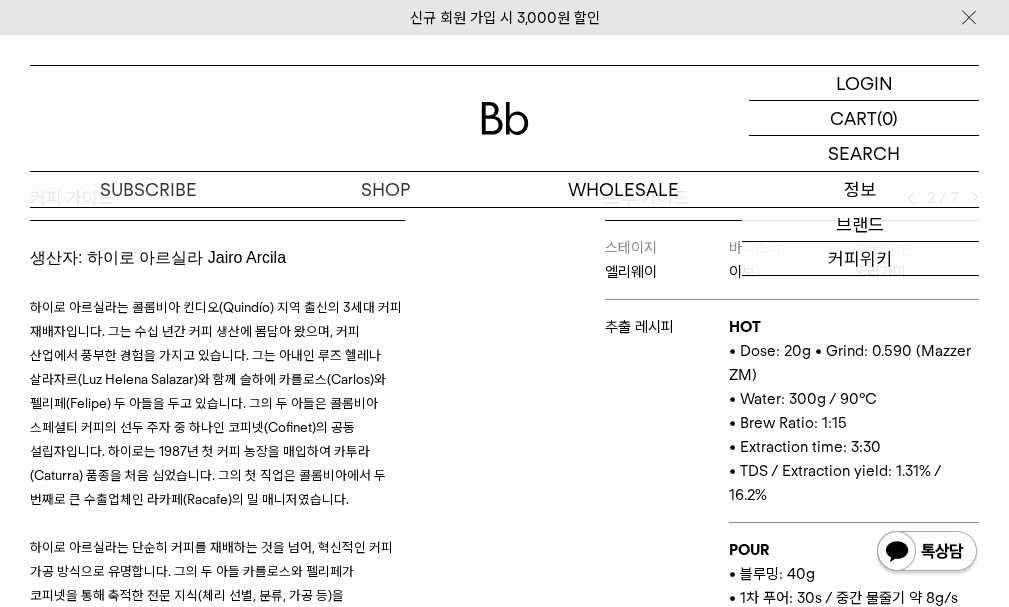 click on "정보" at bounding box center (860, 189) 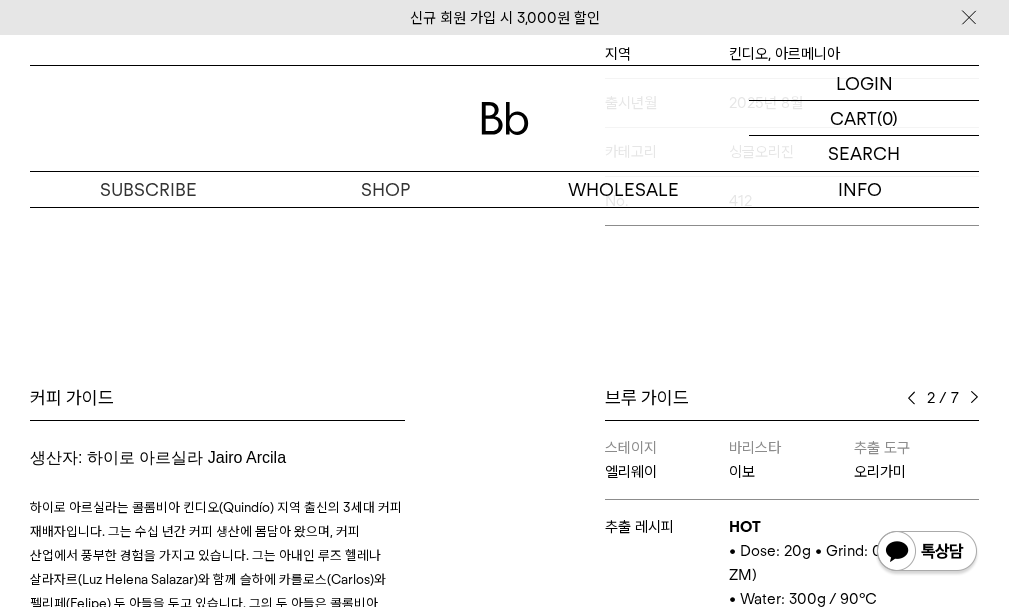 click at bounding box center [911, 398] 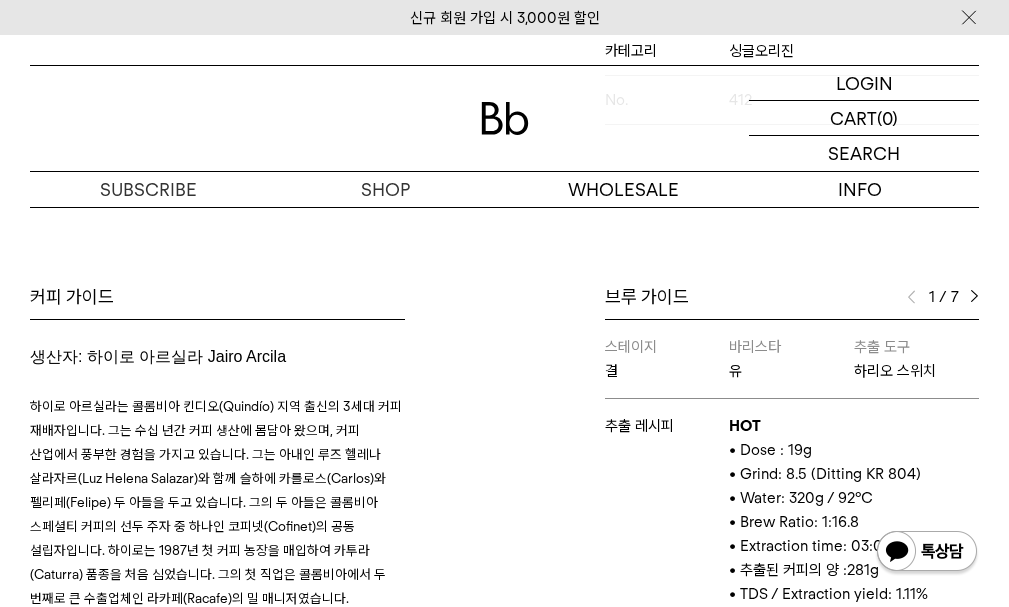 scroll, scrollTop: 800, scrollLeft: 0, axis: vertical 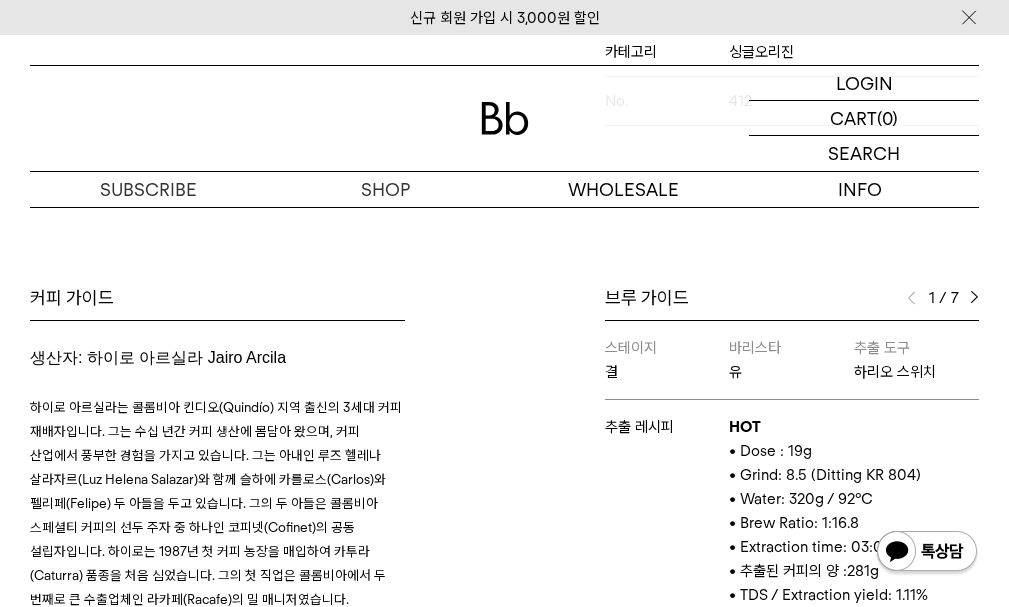 click at bounding box center (974, 298) 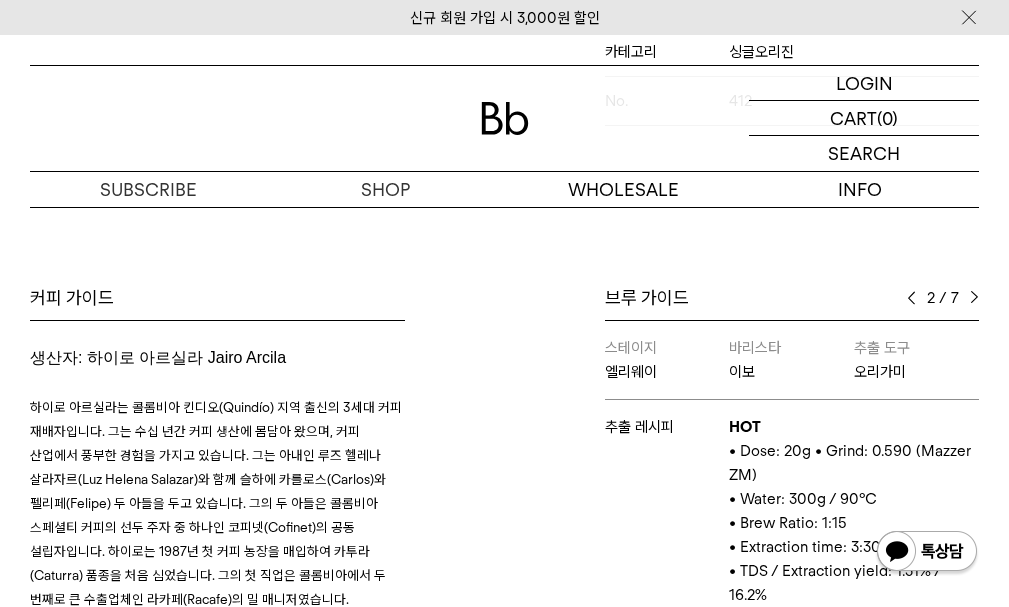 click at bounding box center [974, 298] 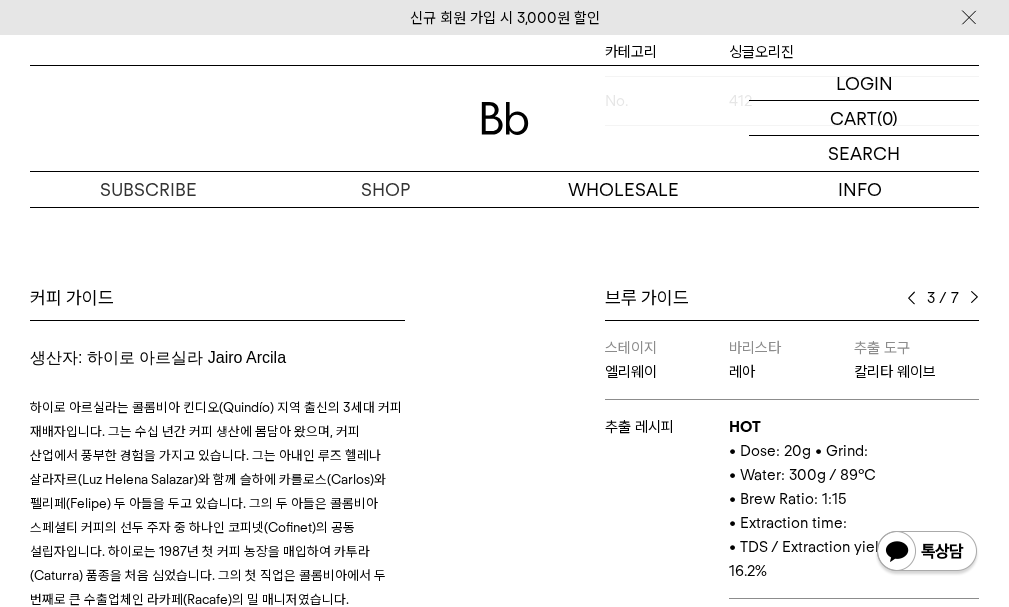 click at bounding box center (974, 298) 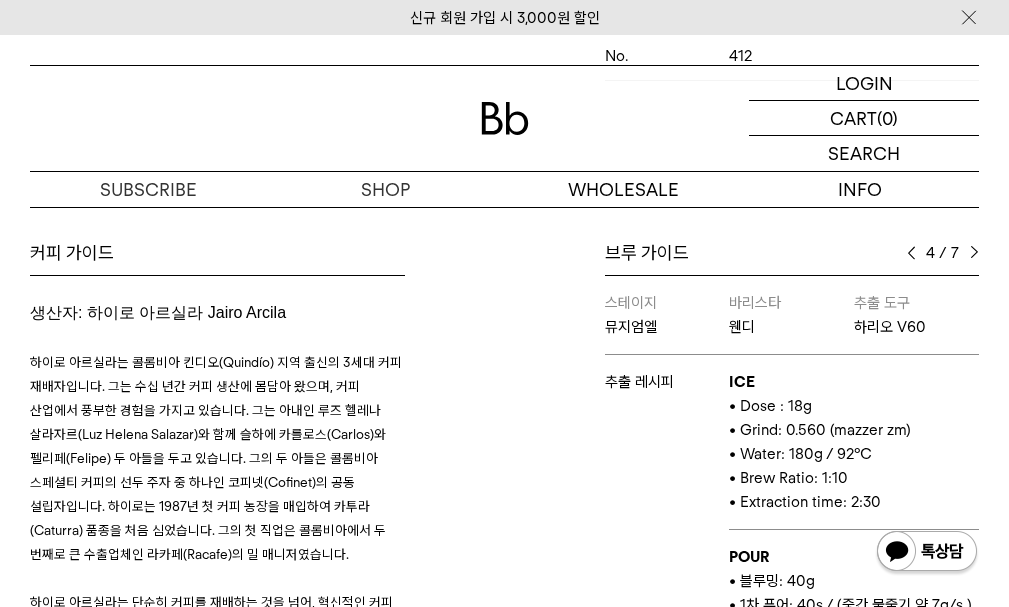 scroll, scrollTop: 800, scrollLeft: 0, axis: vertical 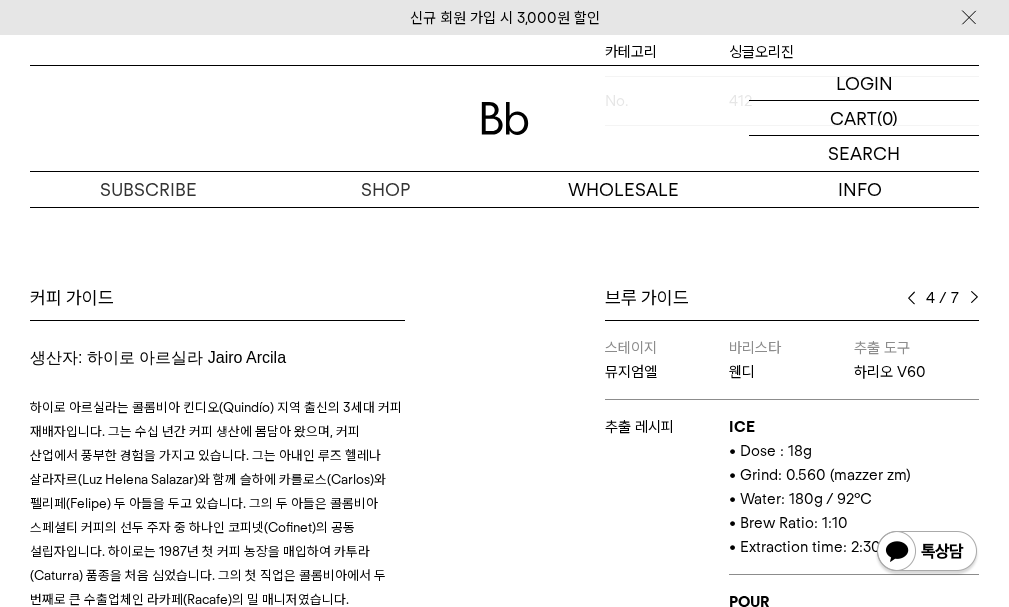 click on "4 / 7" at bounding box center [943, 298] 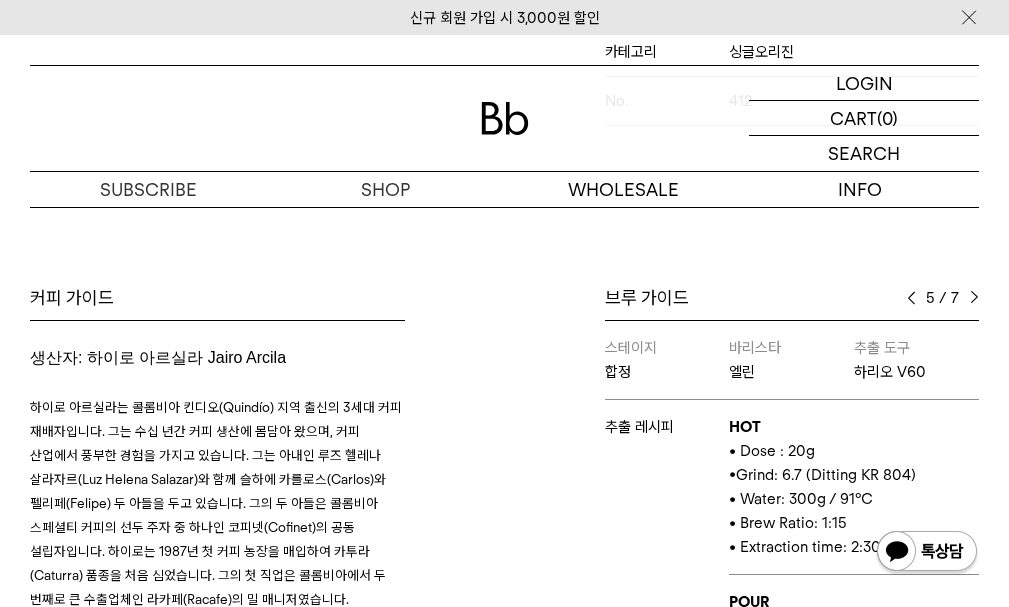 click at bounding box center [911, 298] 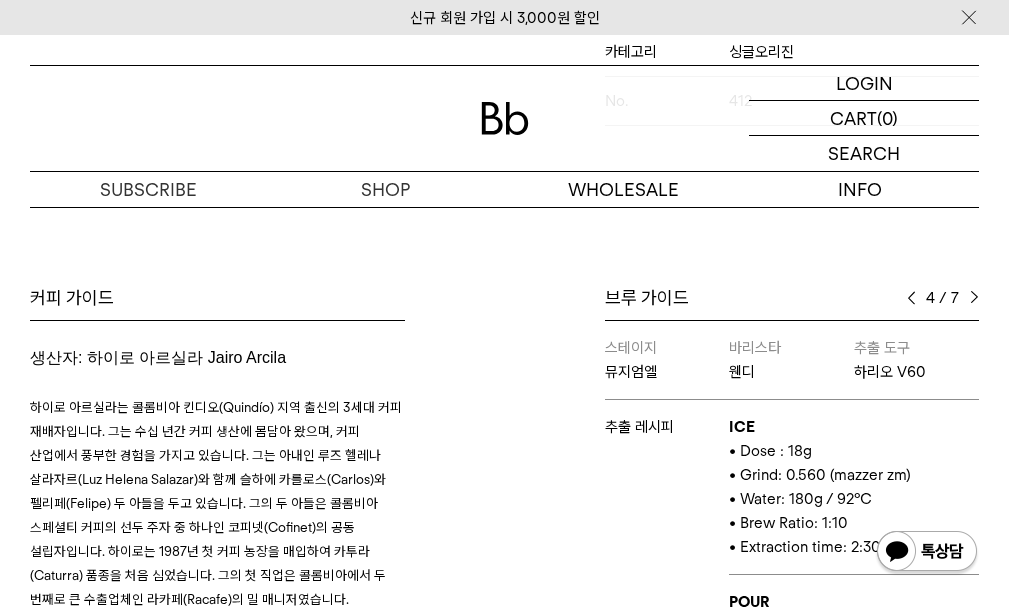 click at bounding box center (974, 298) 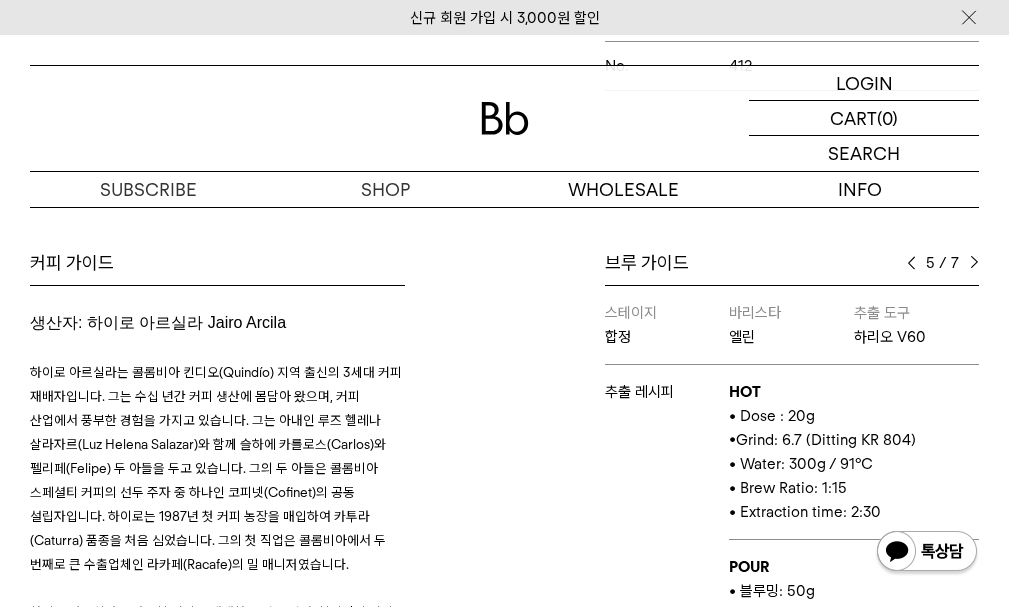 scroll, scrollTop: 800, scrollLeft: 0, axis: vertical 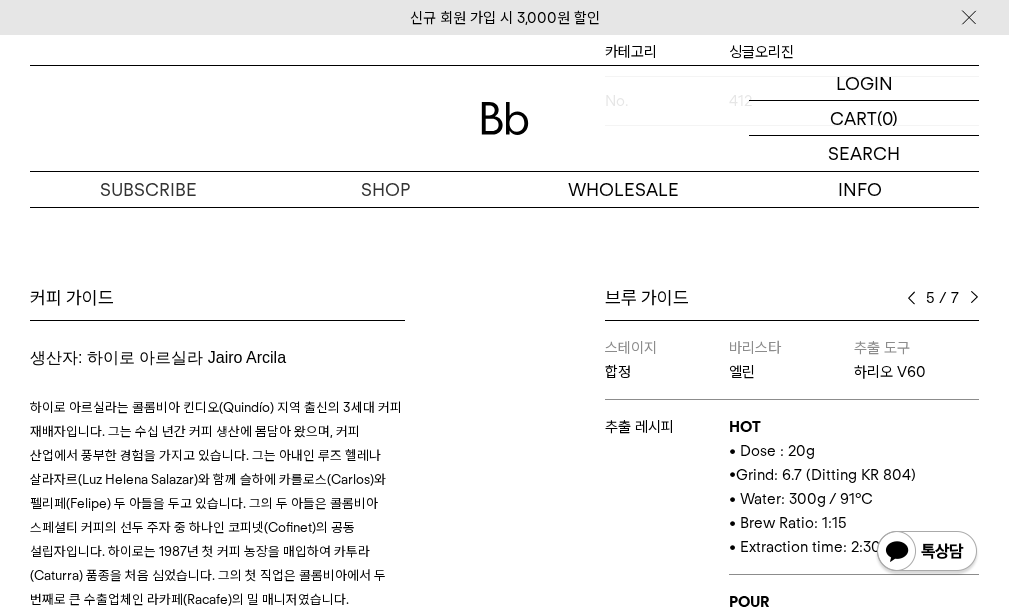 click at bounding box center [974, 298] 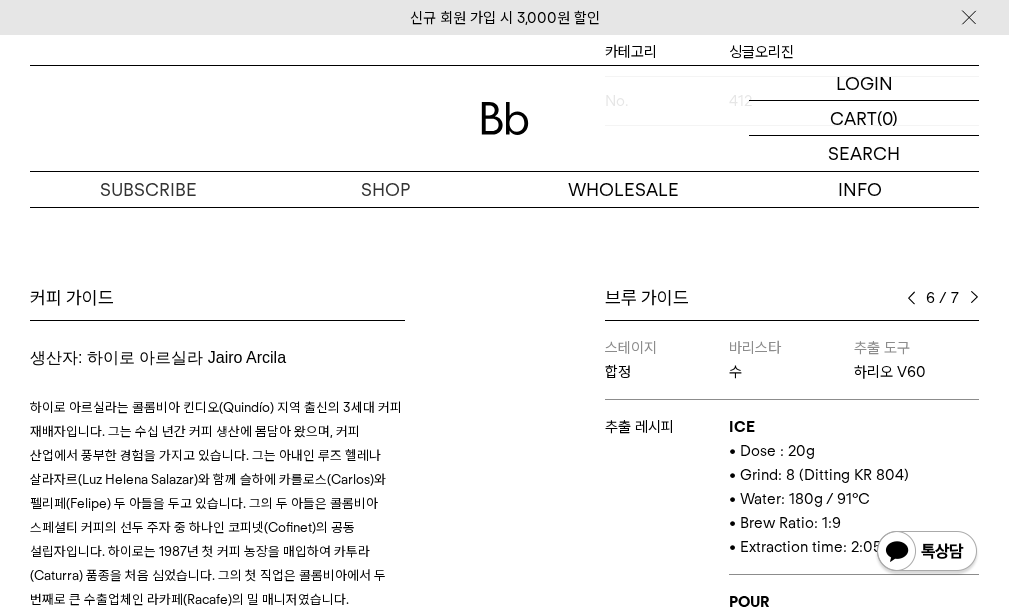 click on "브루 가이드
6 / 7
스테이지 결 바리스타 유 추출 도구 하리오 스위치 추출 레시피 HOT • Dose : 19g  • Grind: 8.5 (Ditting KR 804)  • Water: 320g / 92°C  • Brew Ratio: 1:16.8  • Extraction time: 03:00-03:10  • 추출된 커피의 양 :281g  • TDS / Extraction yield: 1.11% /16.41% POUR • 블루밍: 50g (스위치 열고 시작)  • 1차 푸어: 35s / 중간 물줄기 약 7g/s (15초 간 100g) 150g까지 푸어합니다 → 1:20s 스위치 닫기
• 2차 푸어: 1:20s / 중간 물줄기 약 11g/s (15초 간 170g) 320g까지 푸어합니다.
• 2:00s 스위치 개방 → 스월링 5회 설계 배경 및 추출 팁 디카페인 커피의 물성, 그리고 강렬한 향의 커피인 점을 감안해 레시피를 설계했습니다.  스테이지" at bounding box center [747, 580] 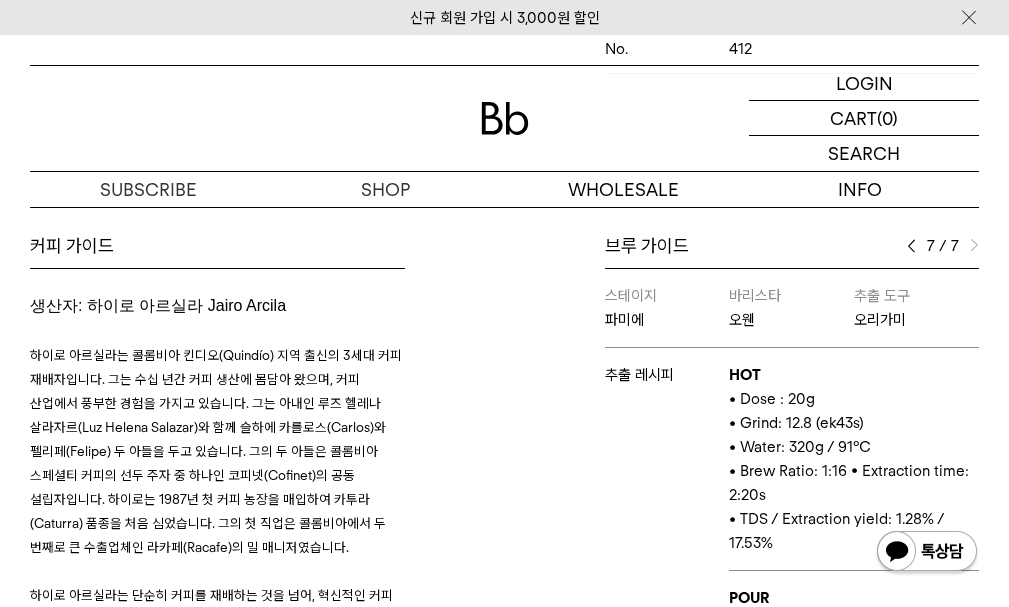 scroll, scrollTop: 900, scrollLeft: 0, axis: vertical 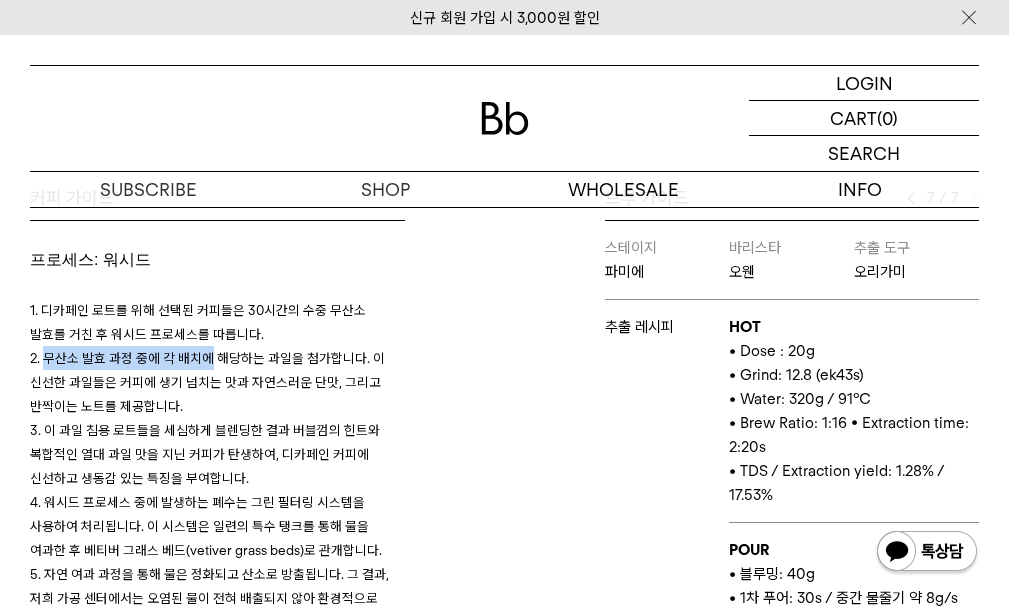 drag, startPoint x: 49, startPoint y: 353, endPoint x: 255, endPoint y: 372, distance: 206.87436 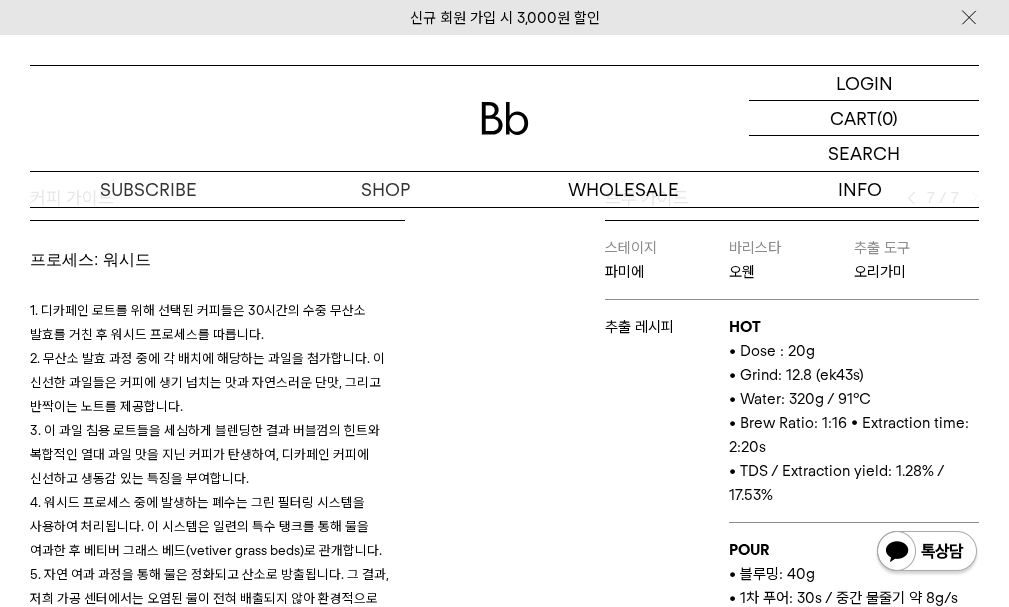 drag, startPoint x: 272, startPoint y: 376, endPoint x: 297, endPoint y: 380, distance: 25.317978 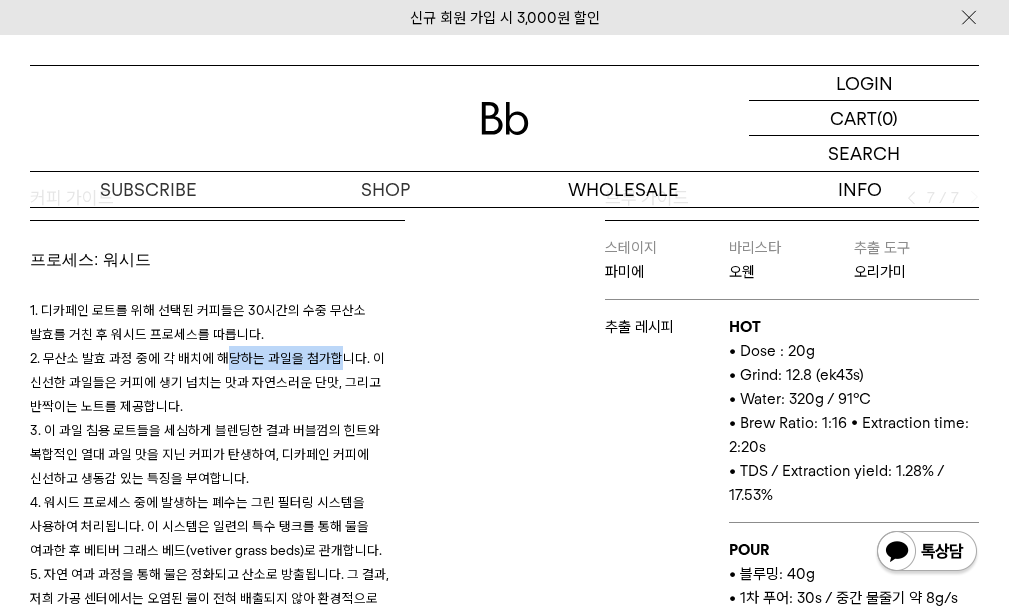 drag, startPoint x: 338, startPoint y: 362, endPoint x: 283, endPoint y: 383, distance: 58.872746 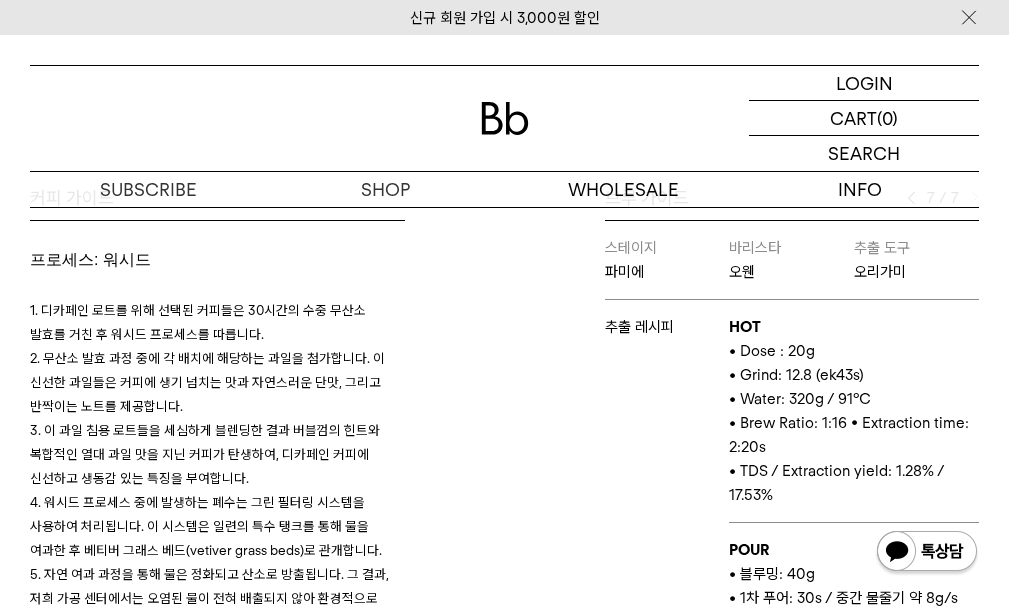 drag, startPoint x: 272, startPoint y: 394, endPoint x: 191, endPoint y: 393, distance: 81.00617 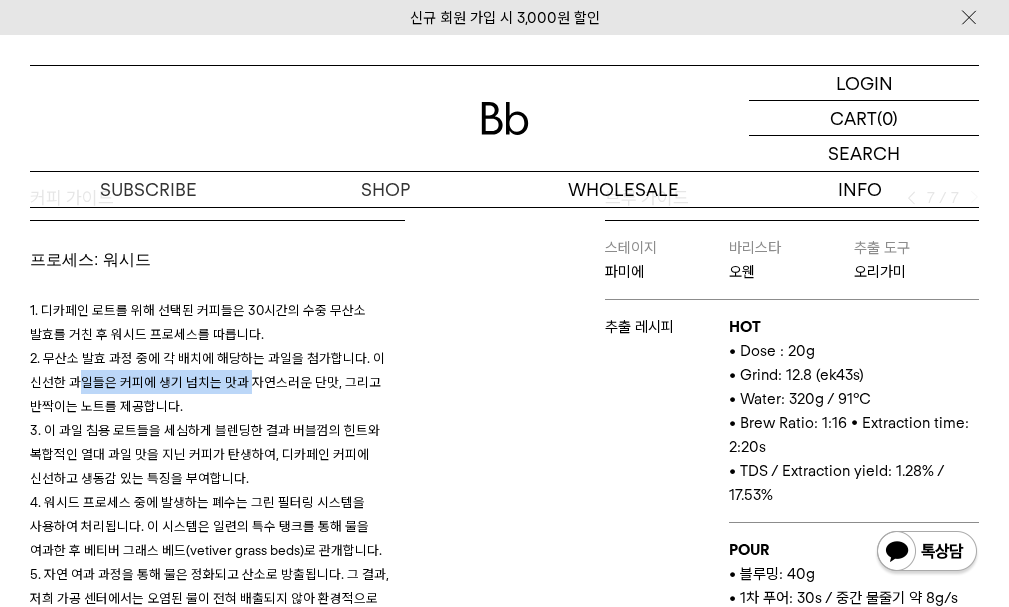 drag, startPoint x: 76, startPoint y: 376, endPoint x: 253, endPoint y: 393, distance: 177.81451 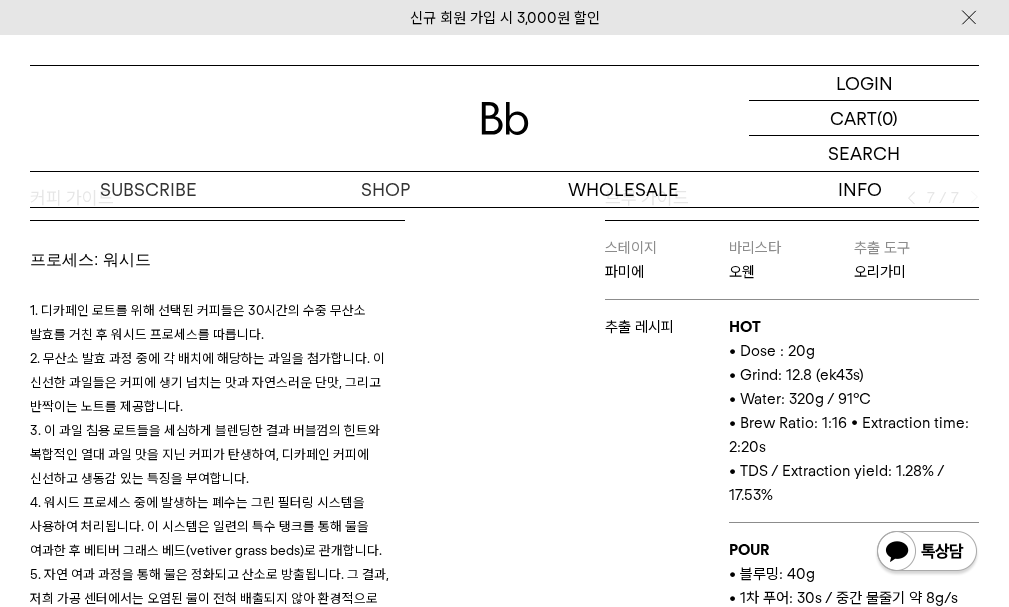 click on "1. 디카페인 로트를 위해 선택된 커피들은 30시간의 수중 무산소 발효를 거친 후 워시드 프로세스를 따릅니다. 2. 무산소 발효 과정 중에 각 배치에 해당하는 과일을 첨가합니다. 이 신선한 과일들은 커피에 생기 넘치는 맛과 자연스러운 단맛, 그리고 반짝이는 노트를 제공합니다. 3. 이 과일 침용 로트들을 세심하게 블렌딩한 결과 버블껌의 힌트와 복합적인 열대 과일 맛을 지닌 커피가 탄생하여, 디카페인 커피에 신선하고 생동감 있는 특징을 부여합니다. 4. 워시드 프로세스 중에 발생하는 폐수는 그린 필터링 시스템을 사용하여 처리됩니다. 이 시스템은 일련의 특수 탱크를 통해 물을 여과한 후 베티버 그래스 베드(vetiver grass beds)로 관개합니다." at bounding box center [217, 466] 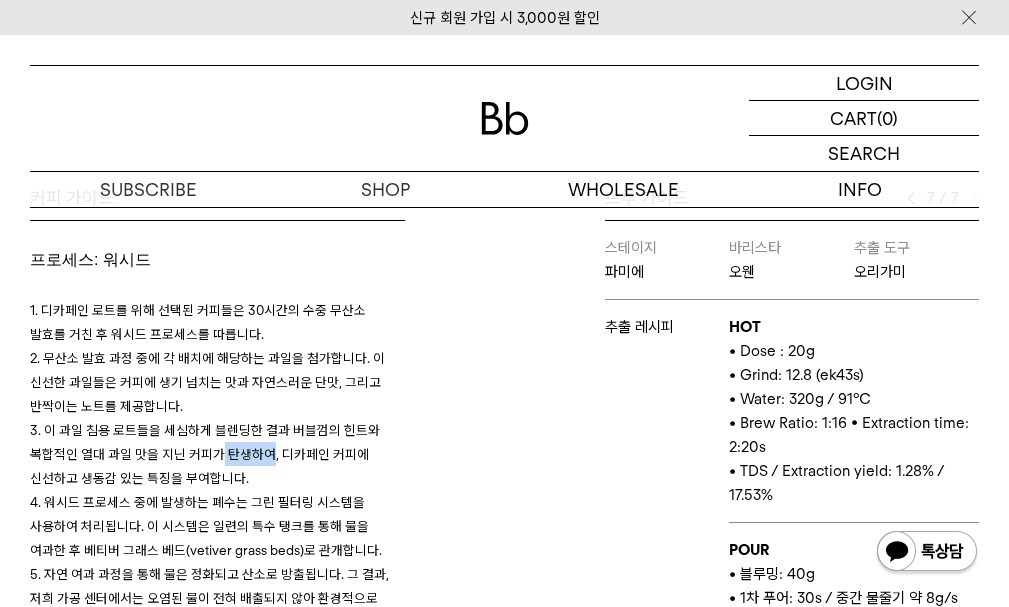 click on "3. 이 과일 침용 로트들을 세심하게 블렌딩한 결과 버블껌의 힌트와 복합적인 열대 과일 맛을 지닌 커피가 탄생하여, 디카페인 커피에 신선하고 생동감 있는 특징을 부여합니다." at bounding box center (205, 454) 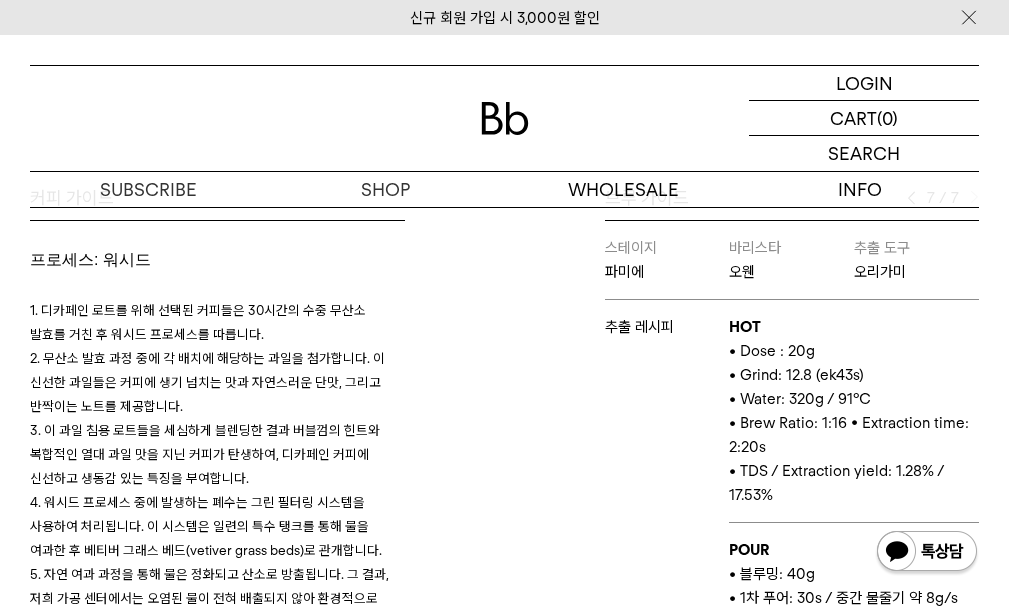 click on "1. 디카페인 로트를 위해 선택된 커피들은 30시간의 수중 무산소 발효를 거친 후 워시드 프로세스를 따릅니다. 2. 무산소 발효 과정 중에 각 배치에 해당하는 과일을 첨가합니다. 이 신선한 과일들은 커피에 생기 넘치는 맛과 자연스러운 단맛, 그리고 반짝이는 노트를 제공합니다. 3. 이 과일 침용 로트들을 세심하게 블렌딩한 결과 버블껌의 힌트와 복합적인 열대 과일 맛을 지닌 커피가 탄생하여, 디카페인 커피에 신선하고 생동감 있는 특징을 부여합니다. 4. 워시드 프로세스 중에 발생하는 폐수는 그린 필터링 시스템을 사용하여 처리됩니다. 이 시스템은 일련의 특수 탱크를 통해 물을 여과한 후 베티버 그래스 베드(vetiver grass beds)로 관개합니다." at bounding box center (217, 466) 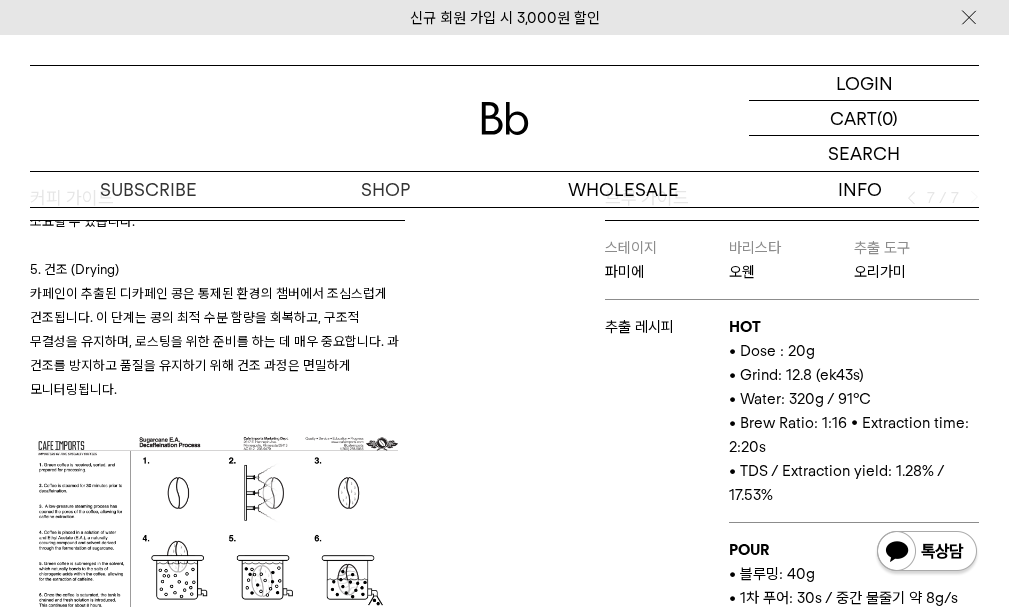 scroll, scrollTop: 3054, scrollLeft: 0, axis: vertical 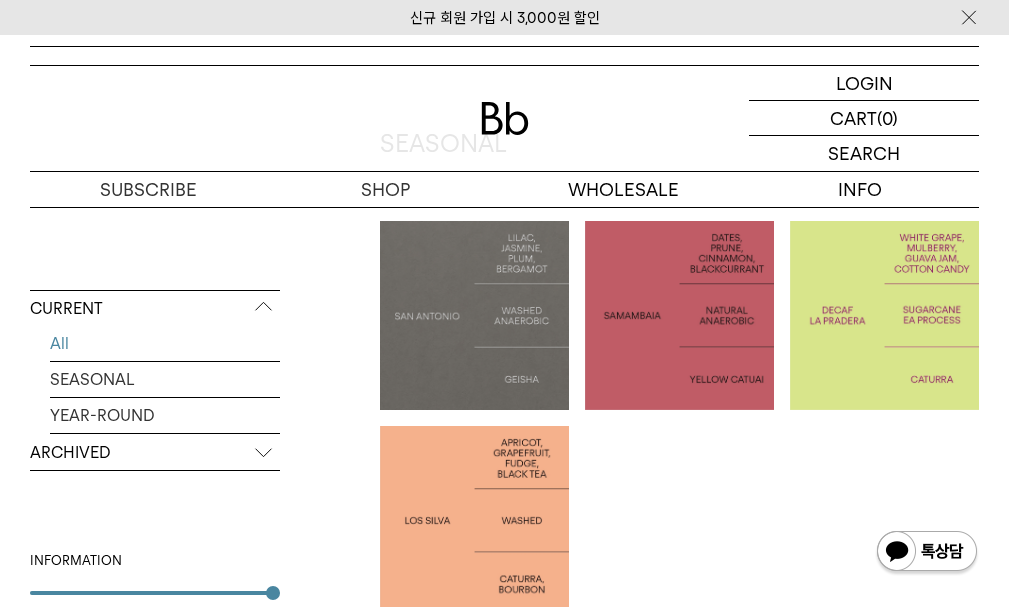 click at bounding box center (679, 315) 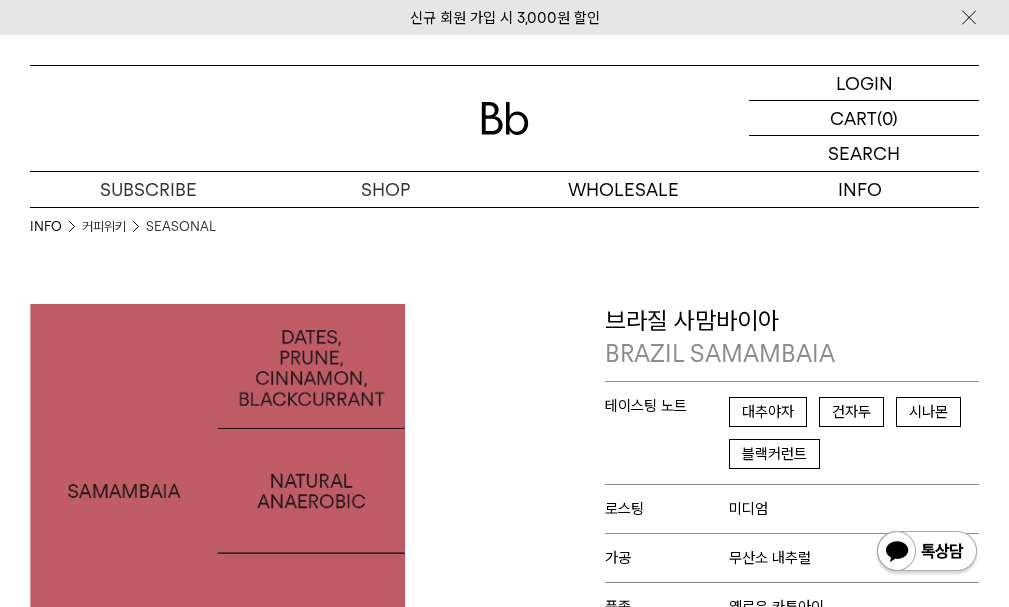 scroll, scrollTop: 600, scrollLeft: 0, axis: vertical 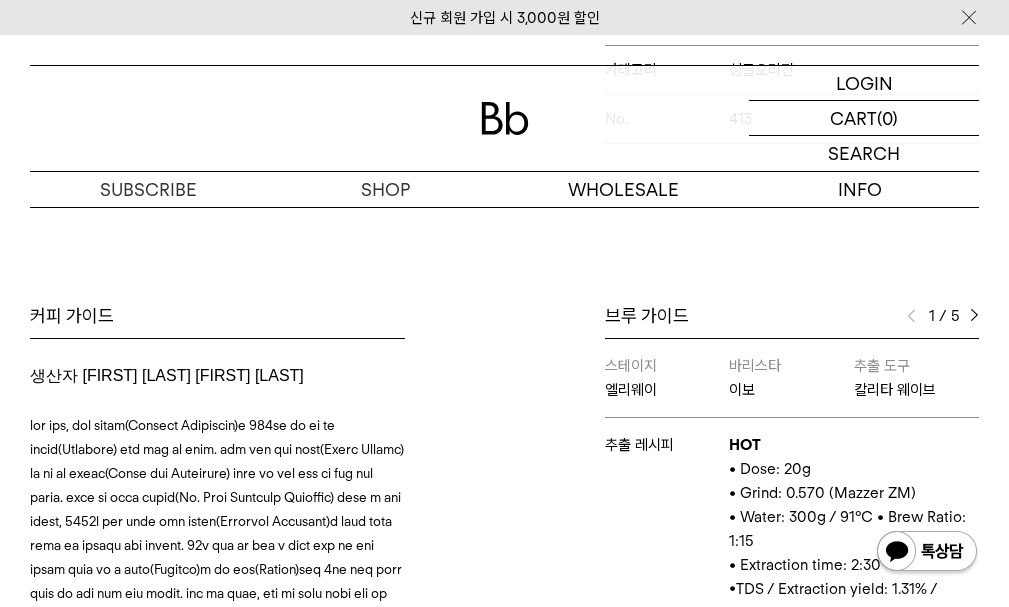 click on "1 / 5" at bounding box center [943, 316] 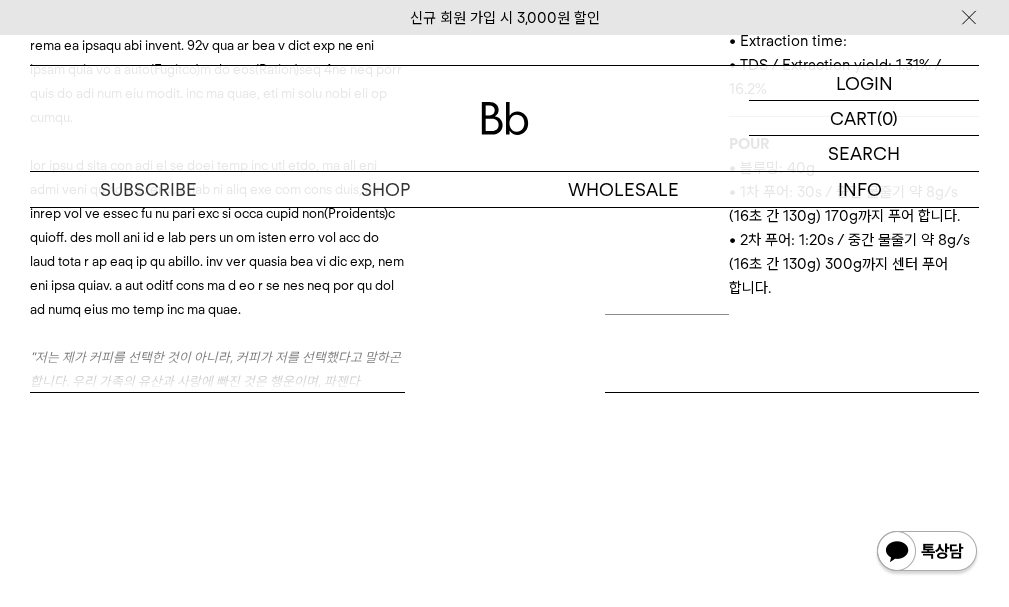 scroll, scrollTop: 700, scrollLeft: 0, axis: vertical 